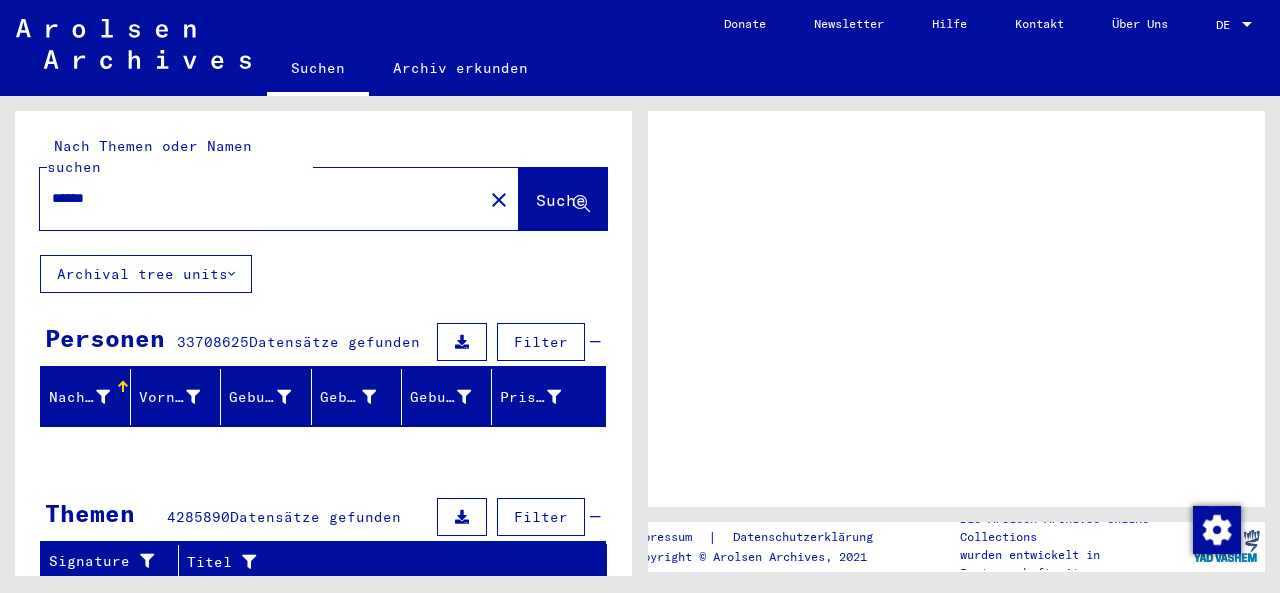 scroll, scrollTop: 0, scrollLeft: 0, axis: both 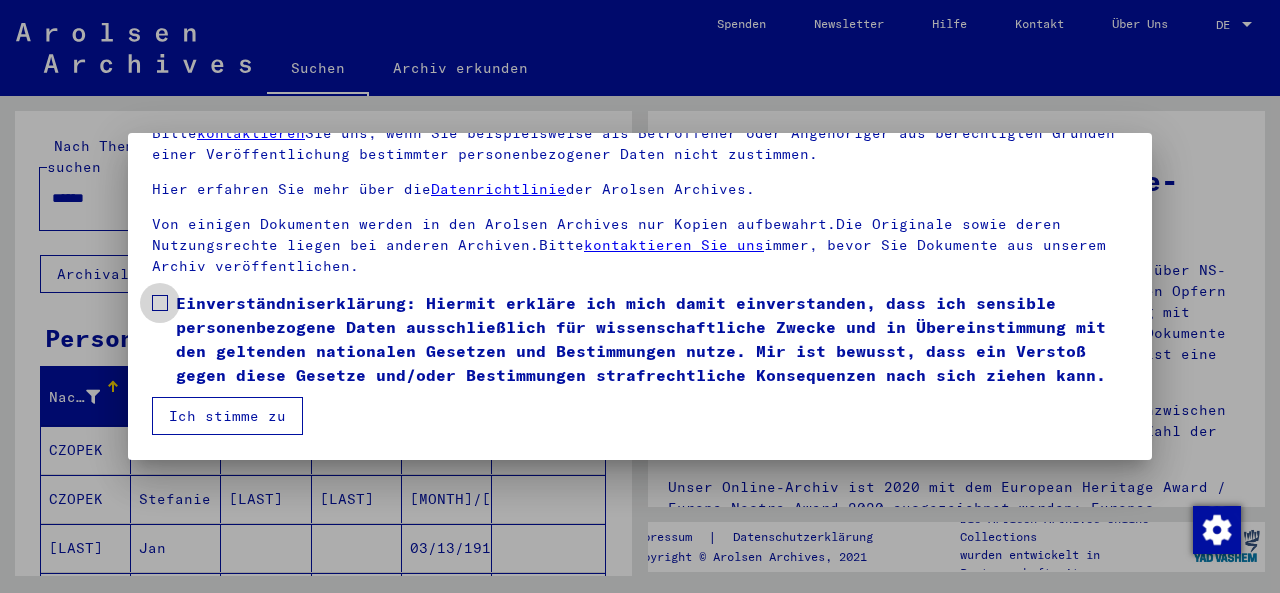 click at bounding box center [160, 303] 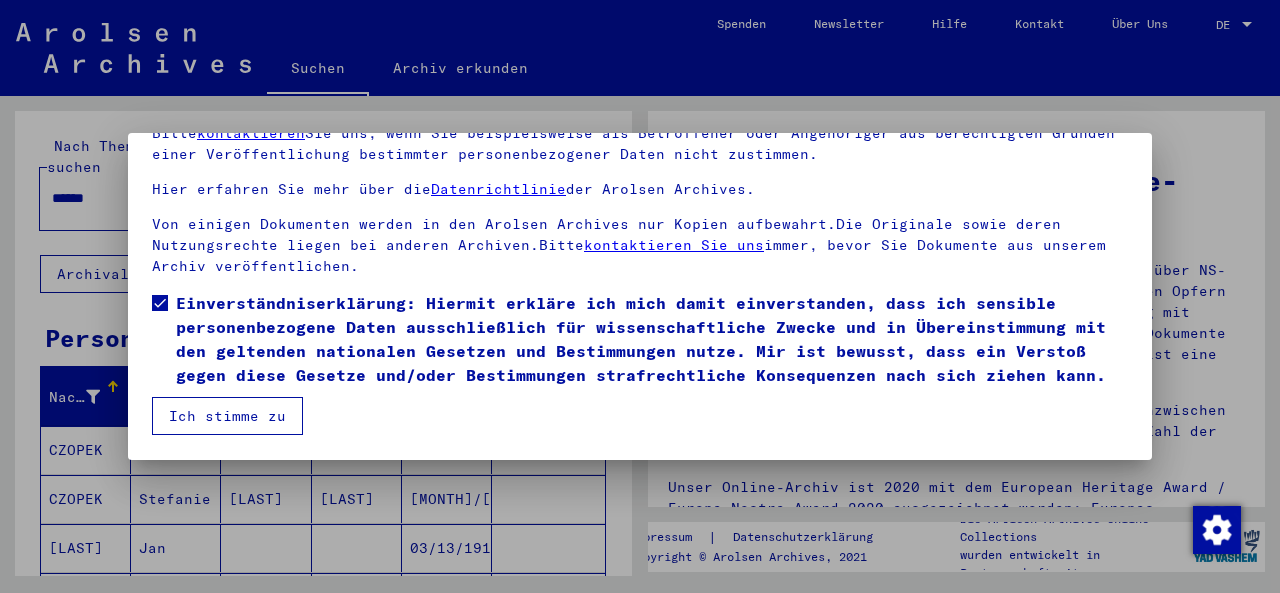 click on "Ich stimme zu" at bounding box center (227, 416) 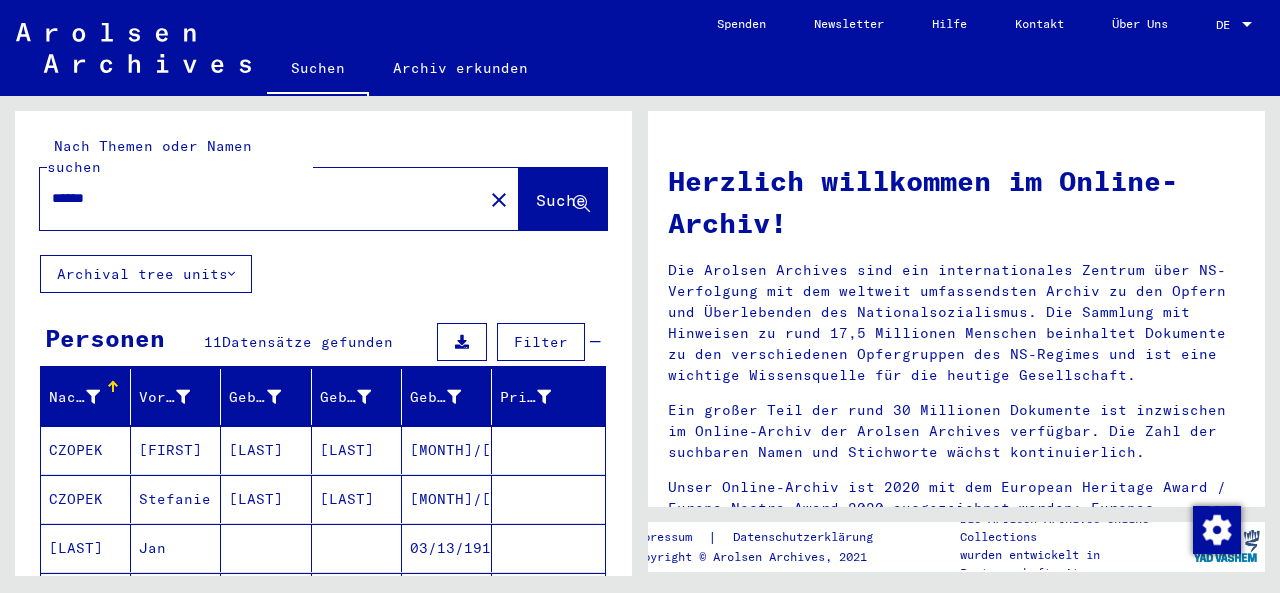 click at bounding box center [548, 499] 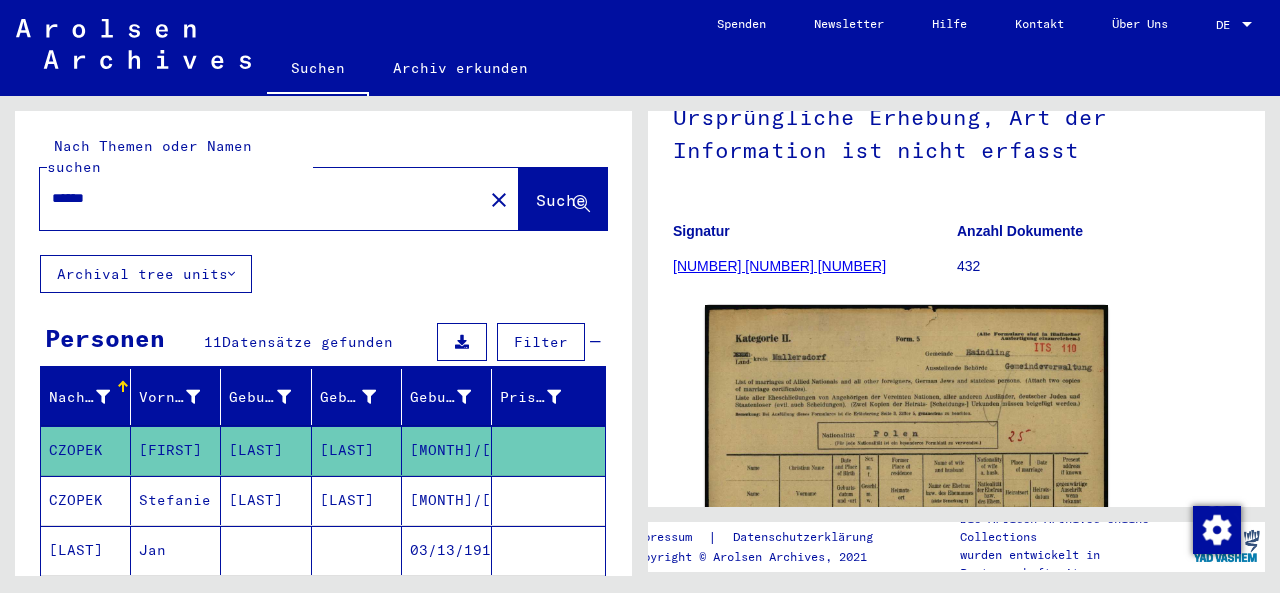 scroll, scrollTop: 0, scrollLeft: 0, axis: both 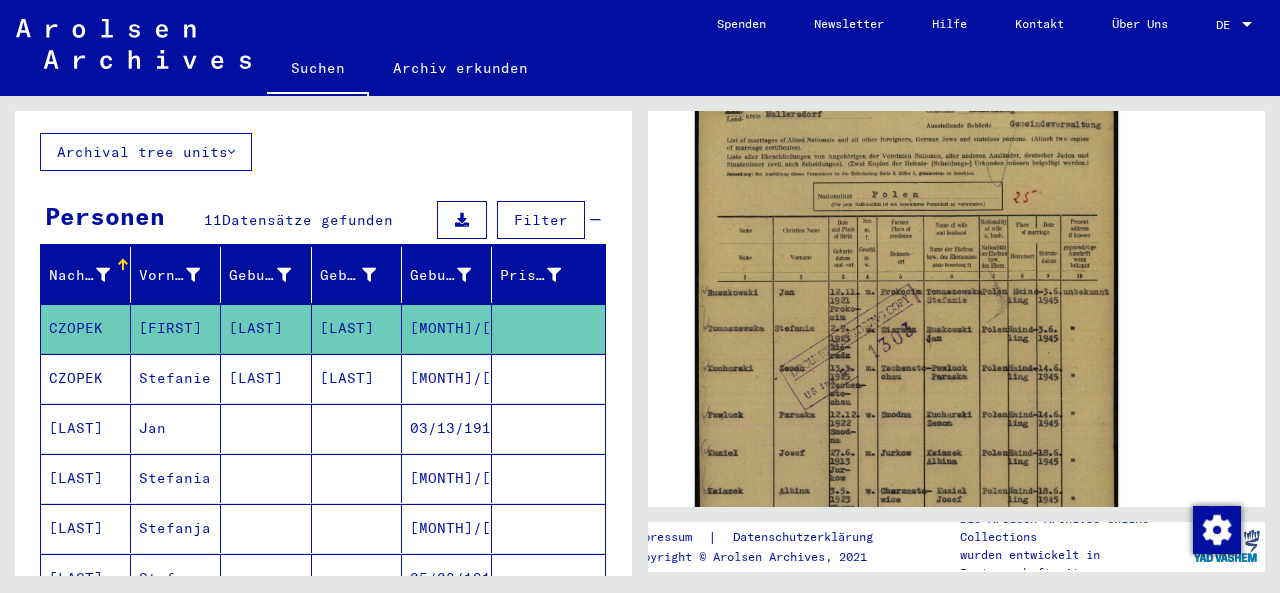 click 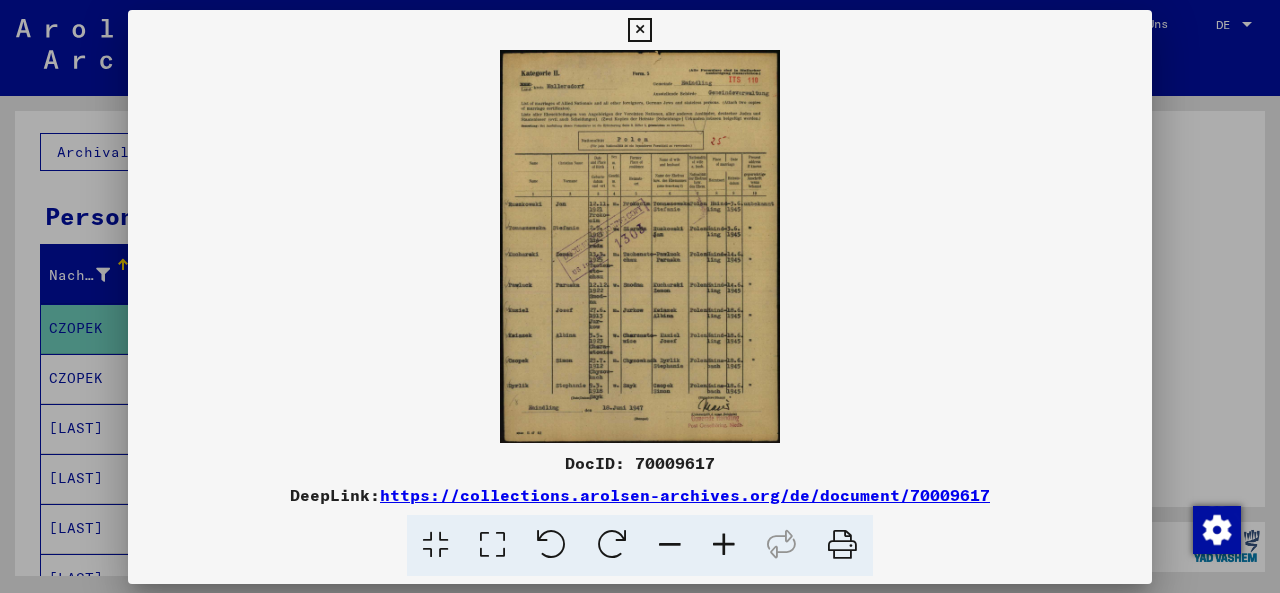 scroll, scrollTop: 428, scrollLeft: 0, axis: vertical 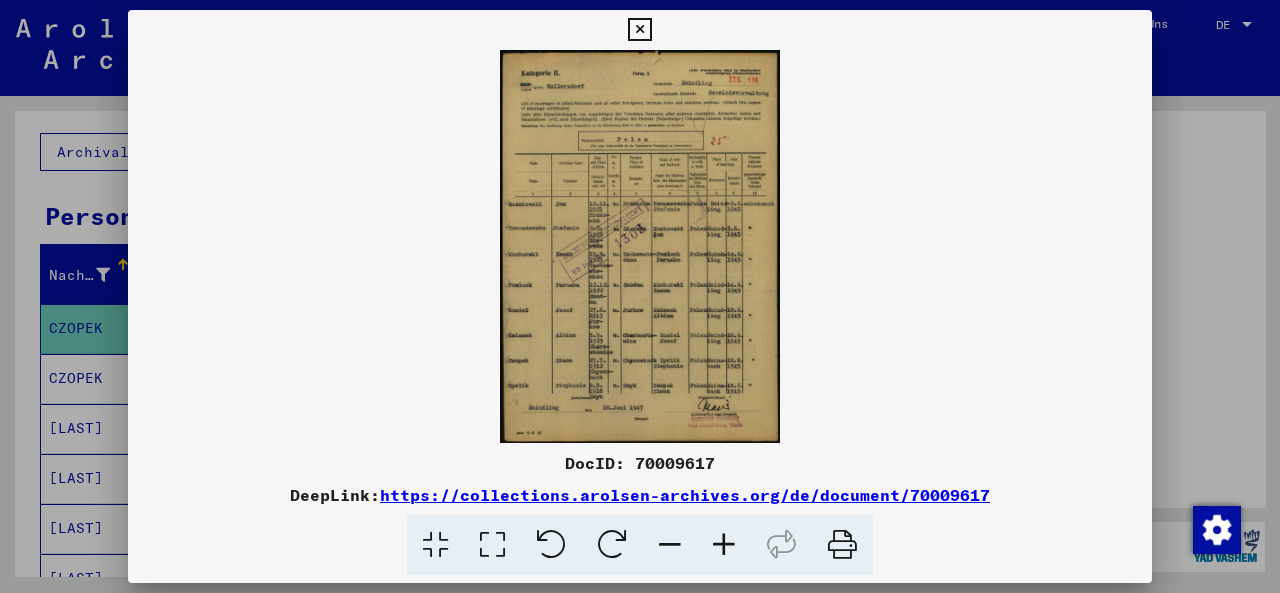 click at bounding box center [639, 30] 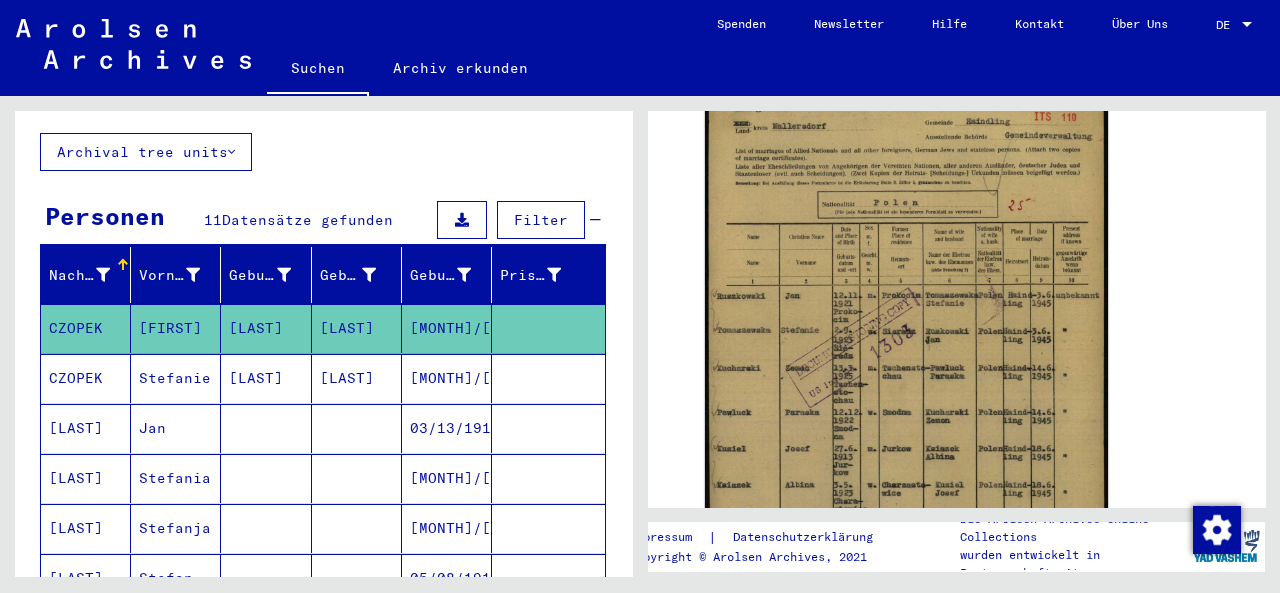 click on "[MONTH]/[DAY]/[YEAR]" at bounding box center (447, 428) 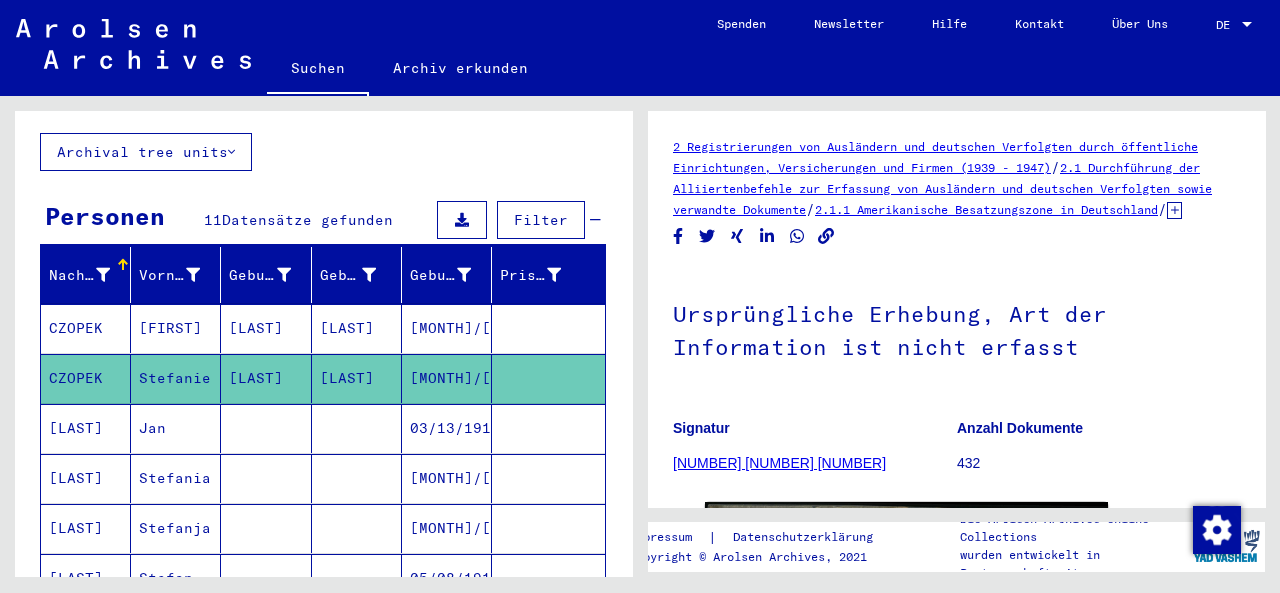 scroll, scrollTop: 0, scrollLeft: 0, axis: both 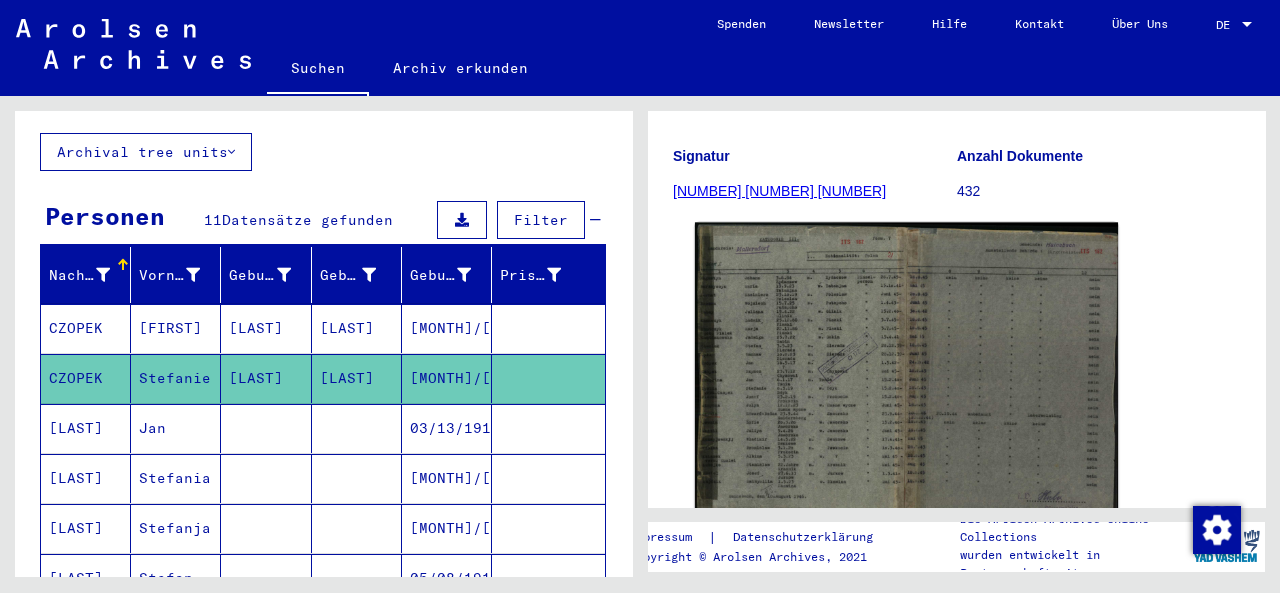click 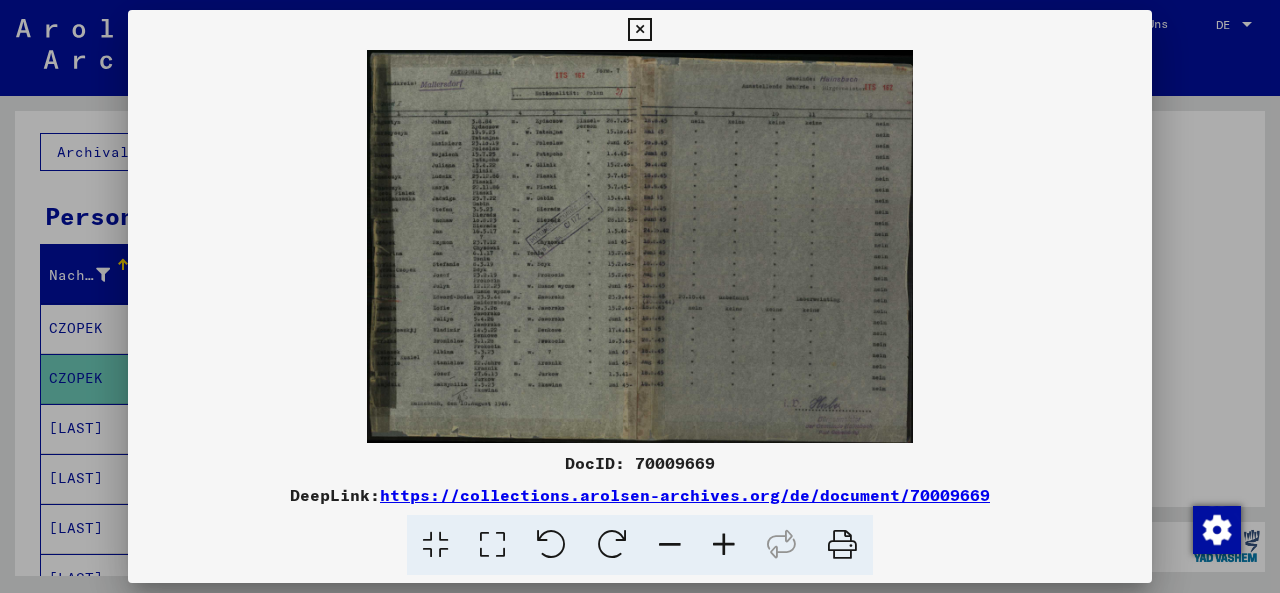 click at bounding box center (639, 30) 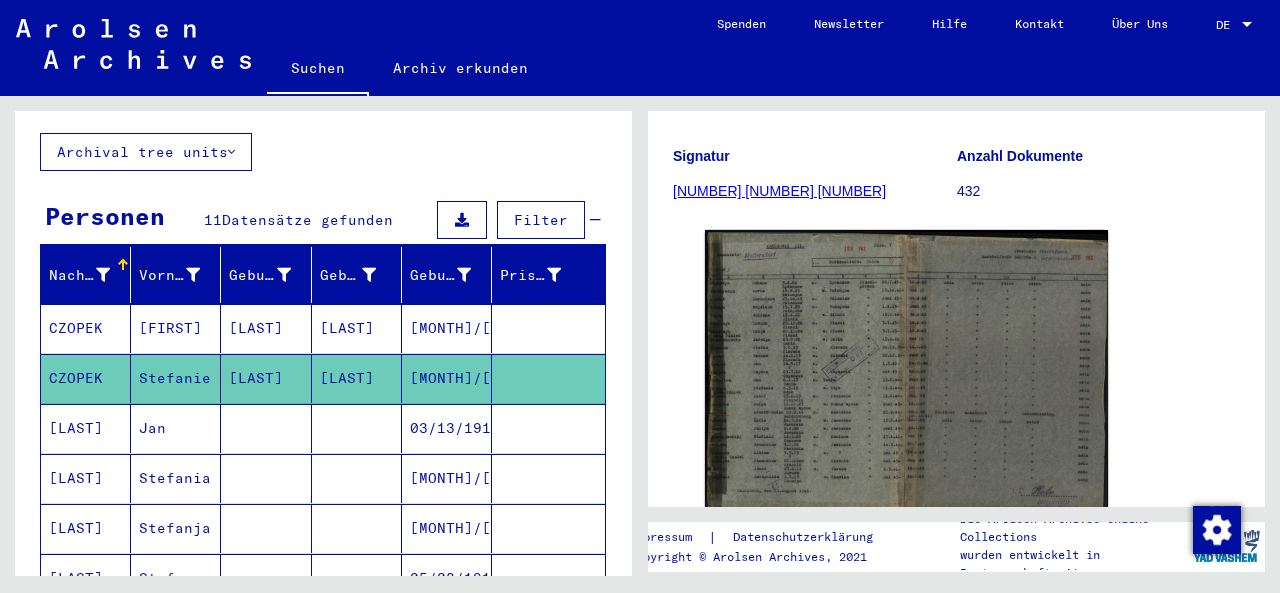 click at bounding box center [548, 478] 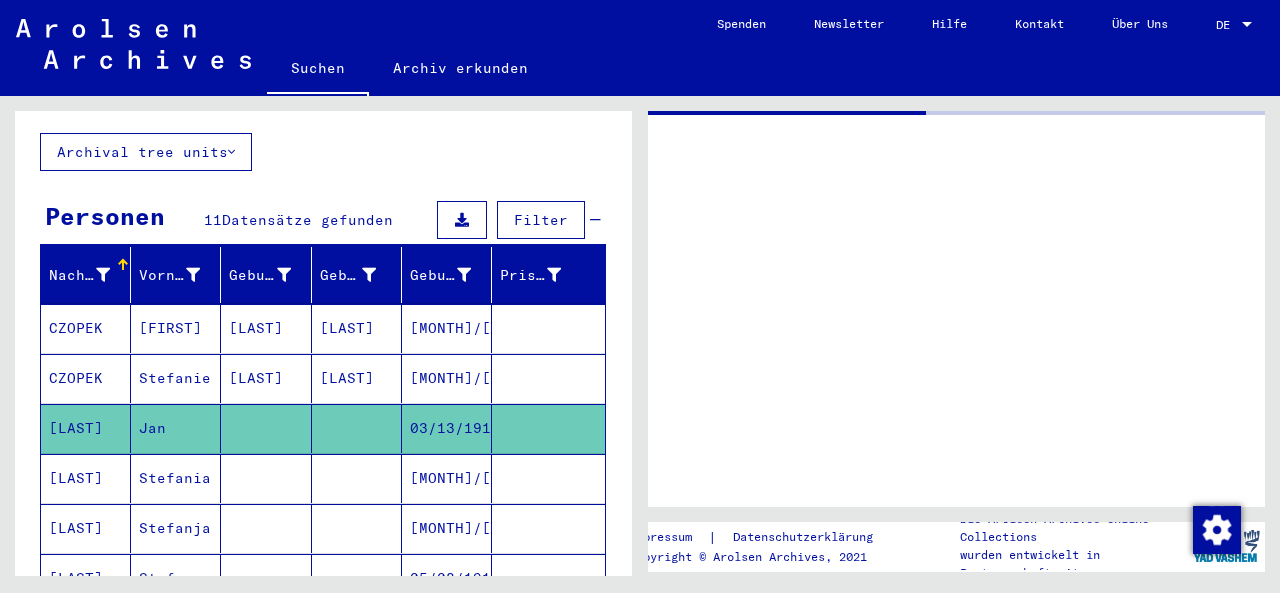 scroll, scrollTop: 0, scrollLeft: 0, axis: both 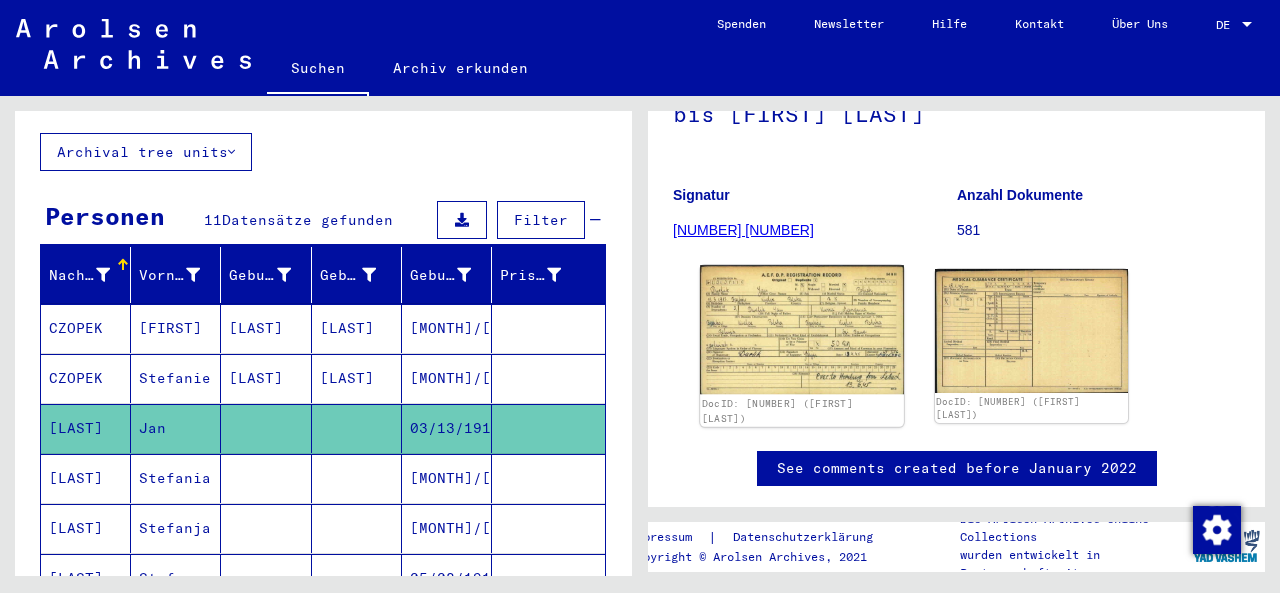 click 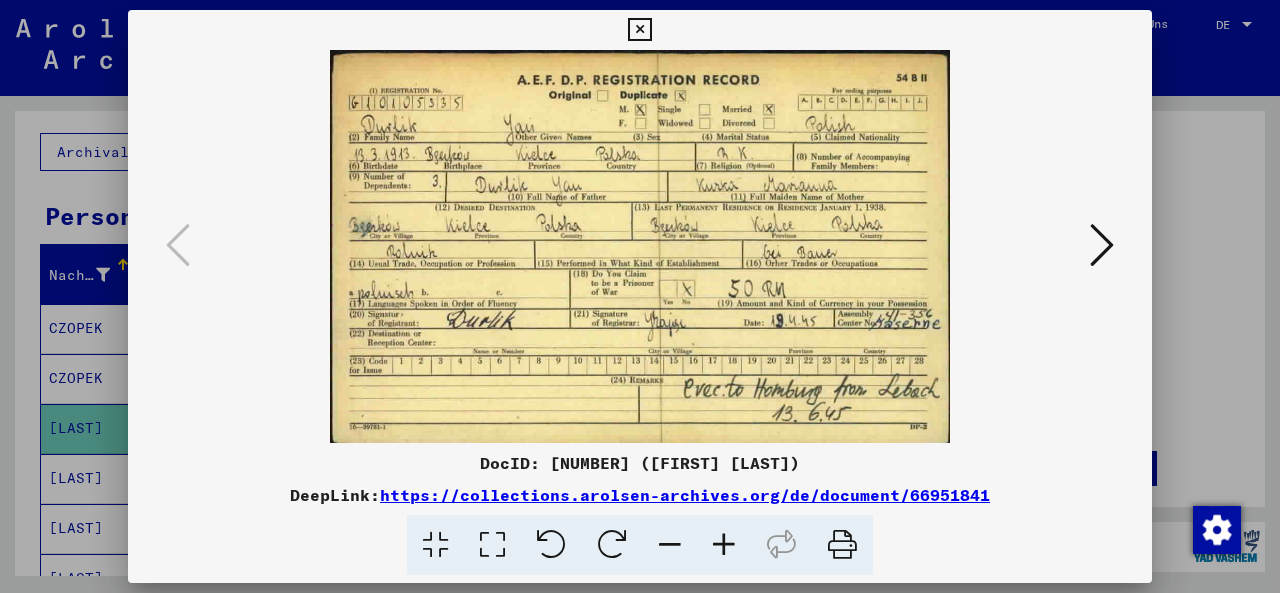 click at bounding box center (639, 30) 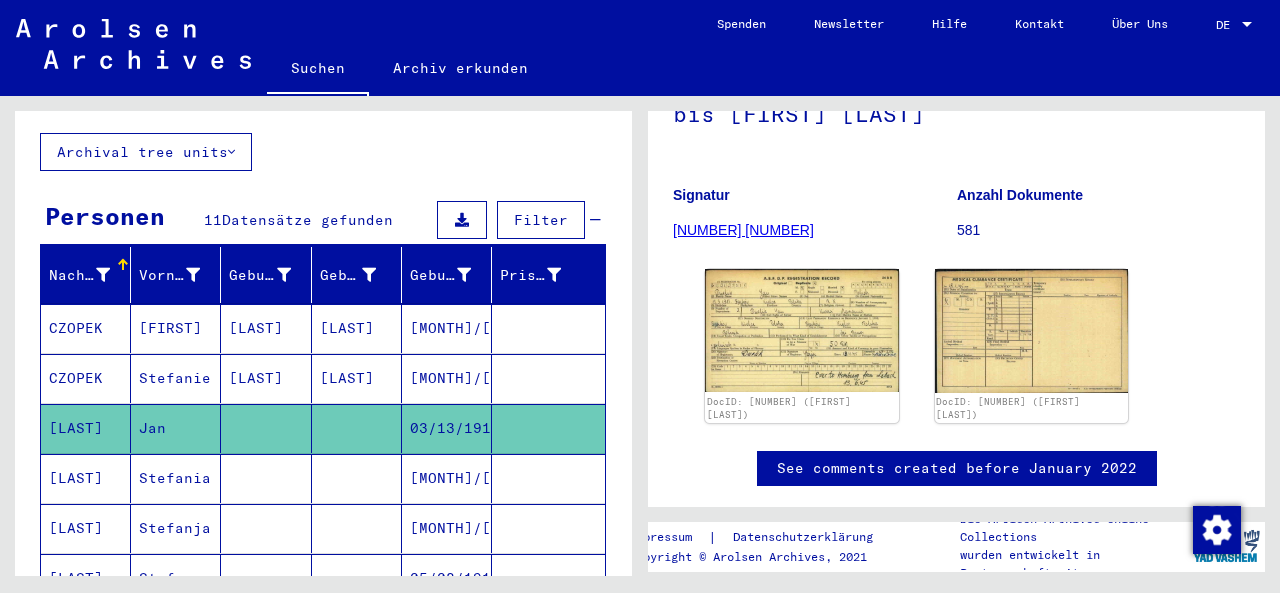 click at bounding box center [548, 528] 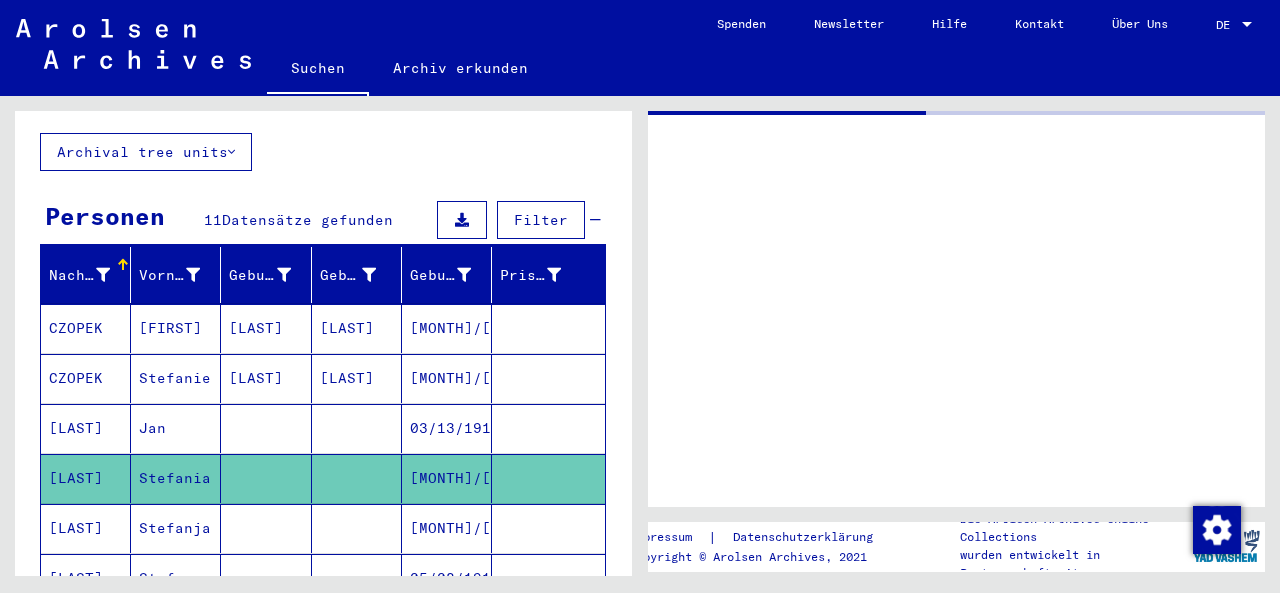 scroll, scrollTop: 0, scrollLeft: 0, axis: both 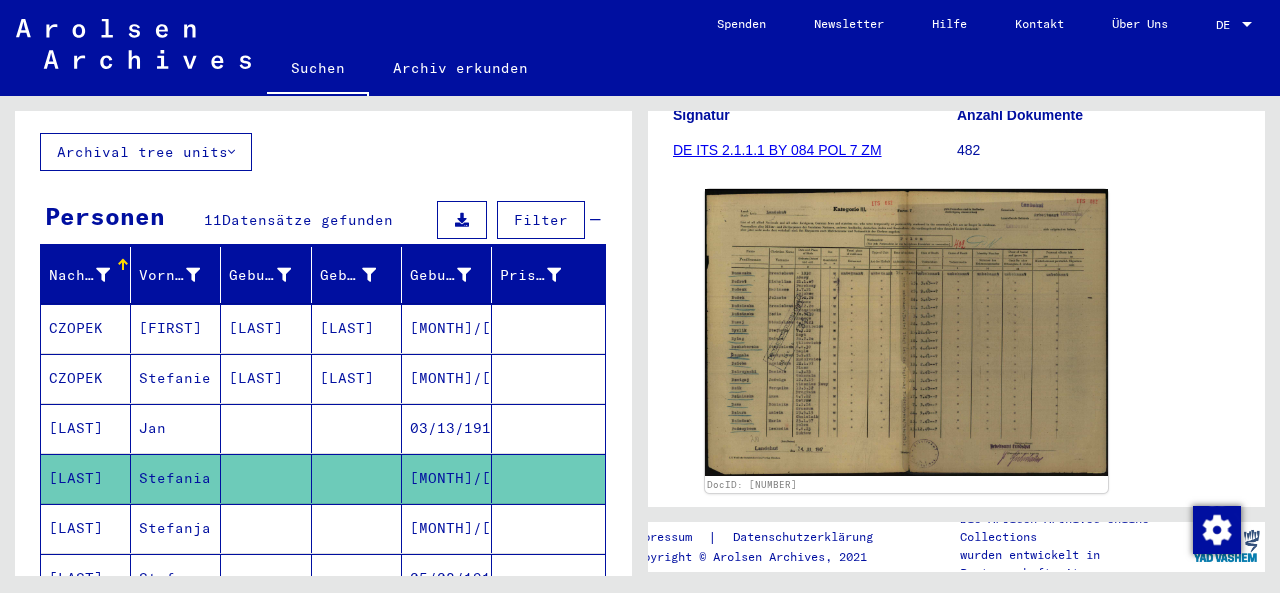 click 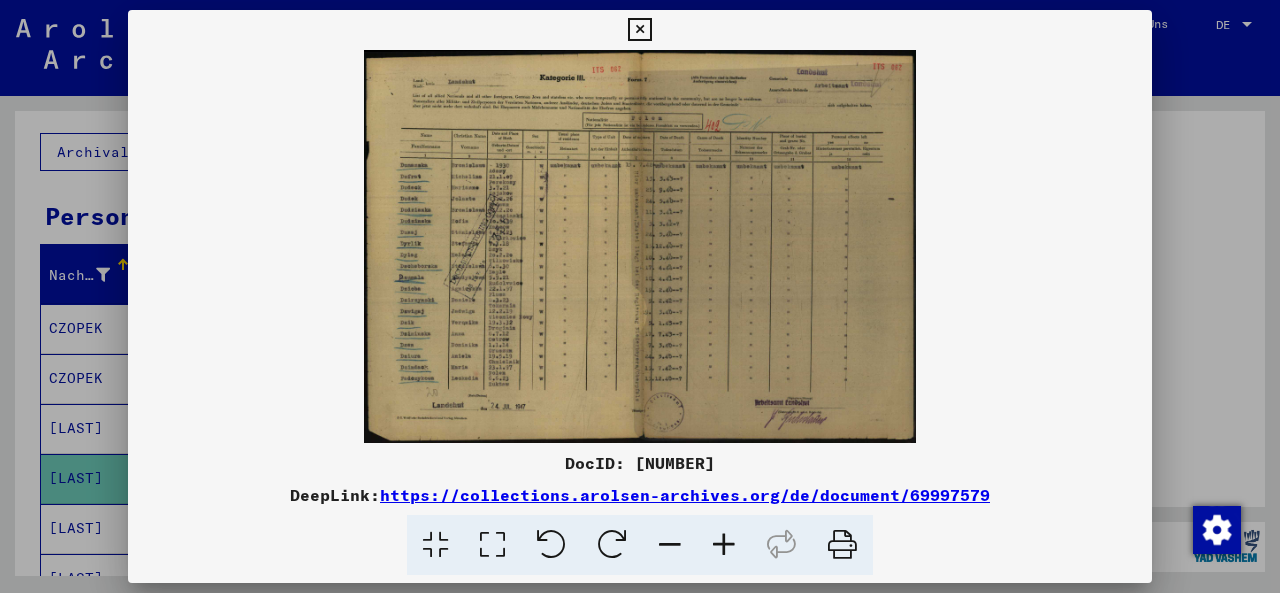 click at bounding box center (639, 30) 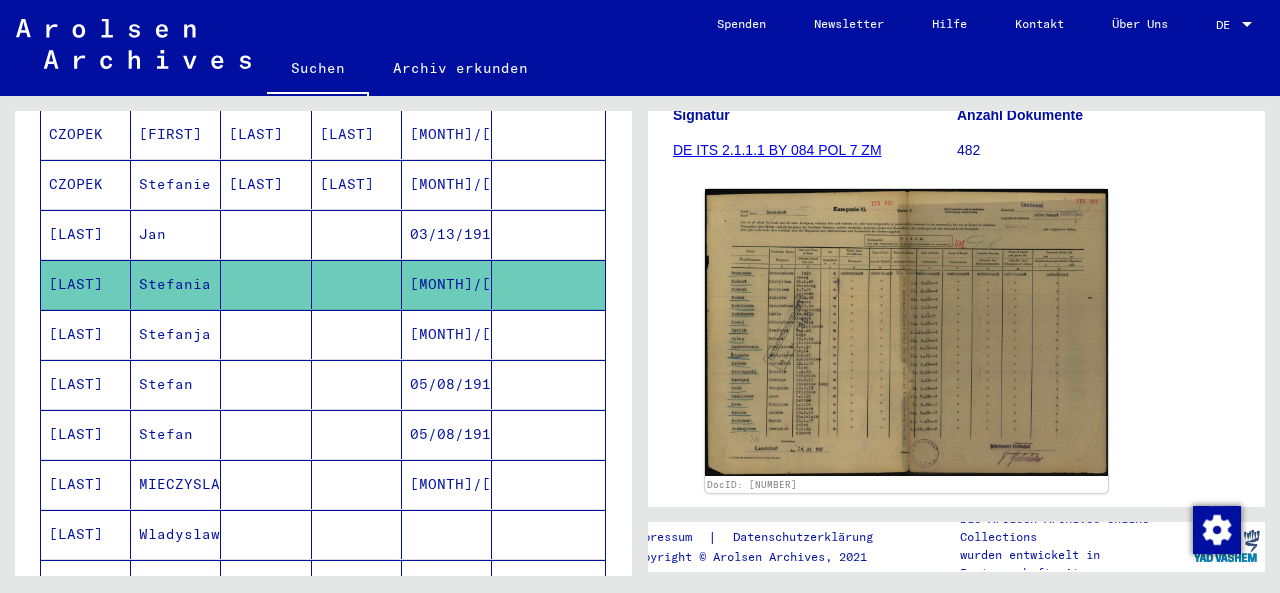 scroll, scrollTop: 320, scrollLeft: 0, axis: vertical 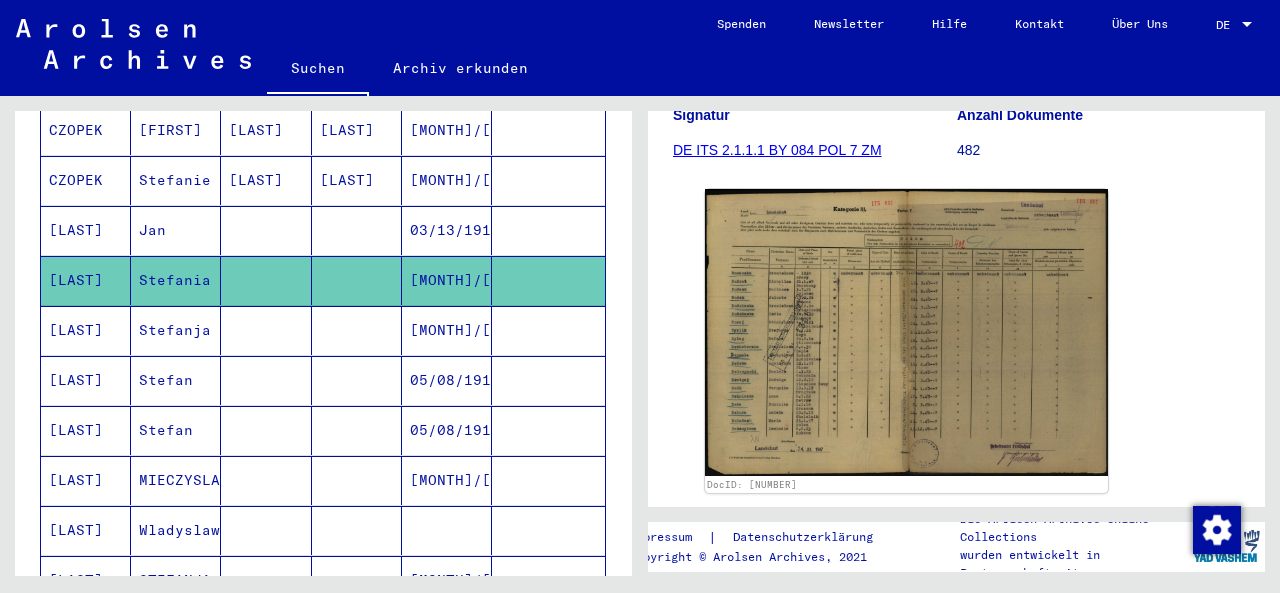 click at bounding box center [548, 380] 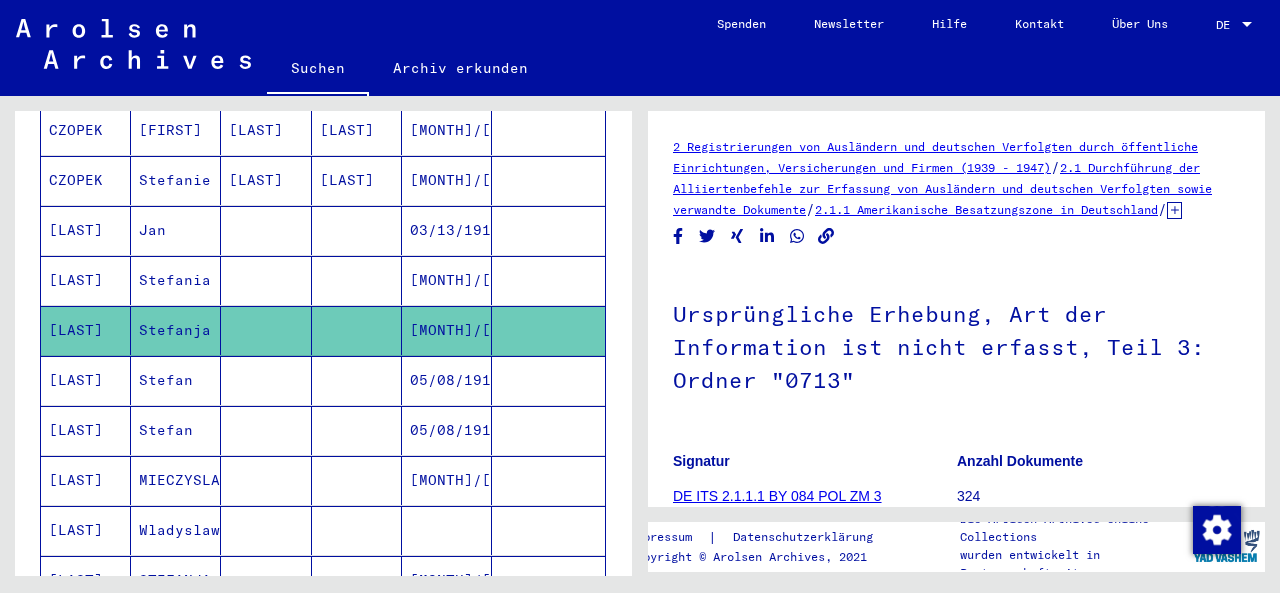 scroll, scrollTop: 0, scrollLeft: 0, axis: both 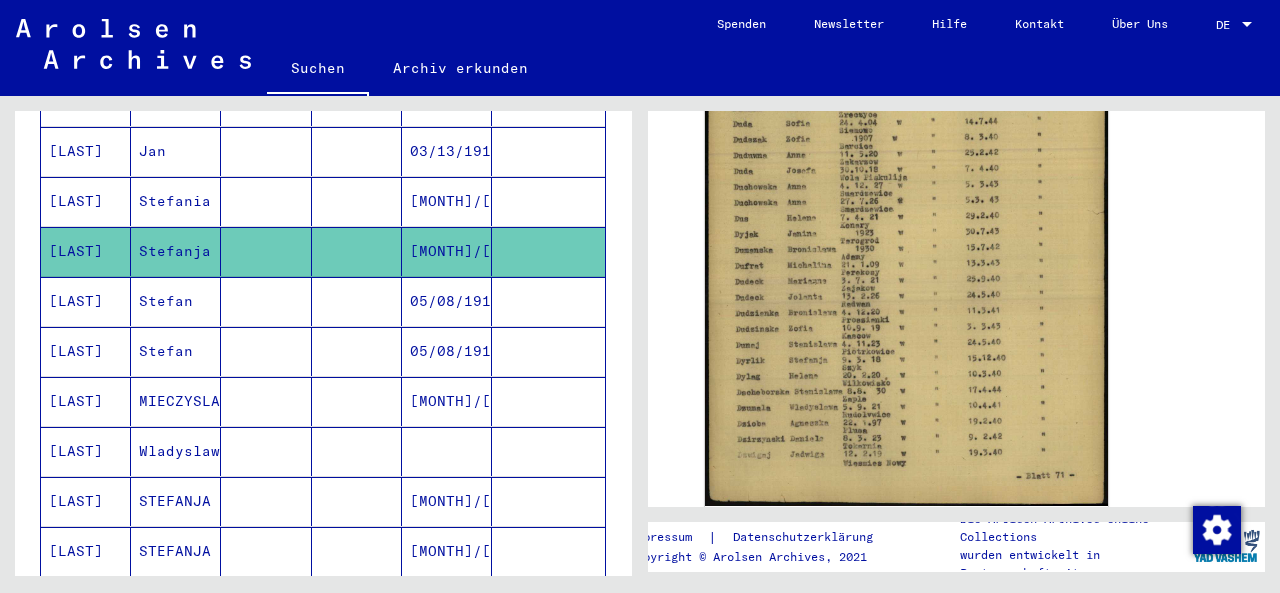 click at bounding box center [548, 451] 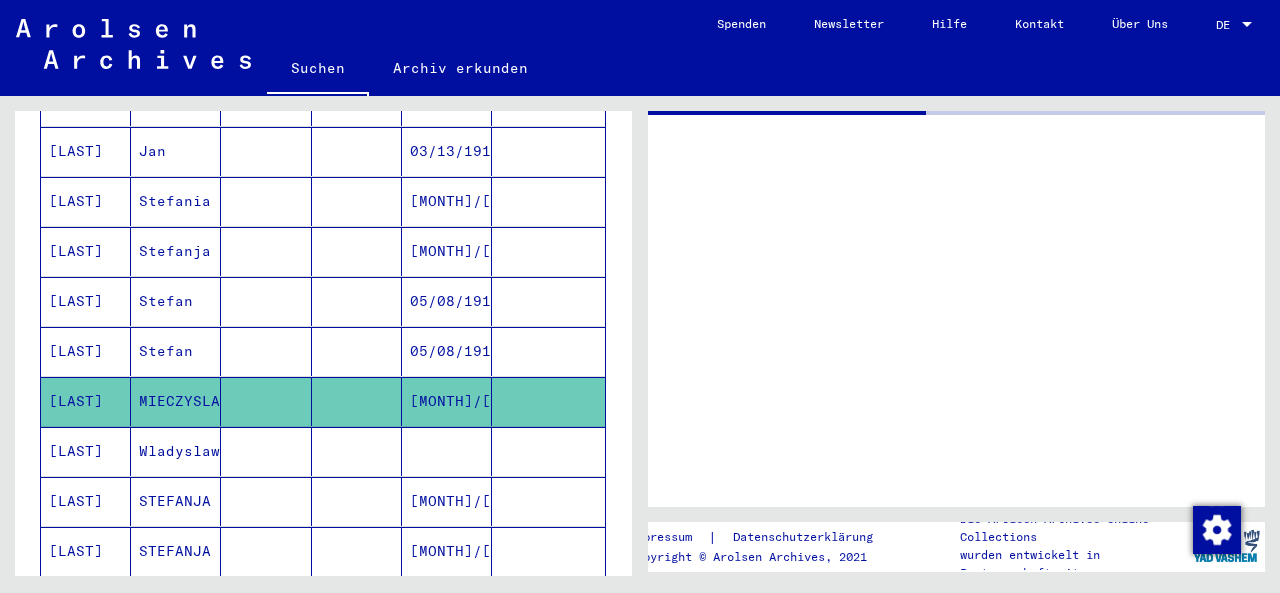 scroll, scrollTop: 0, scrollLeft: 0, axis: both 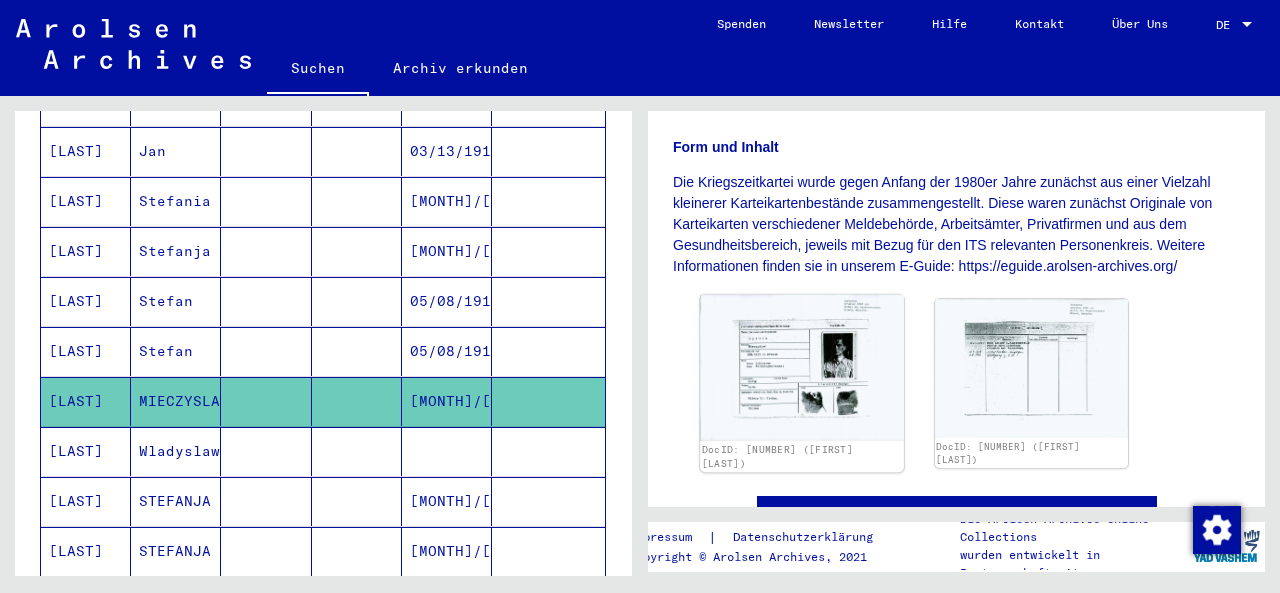 click 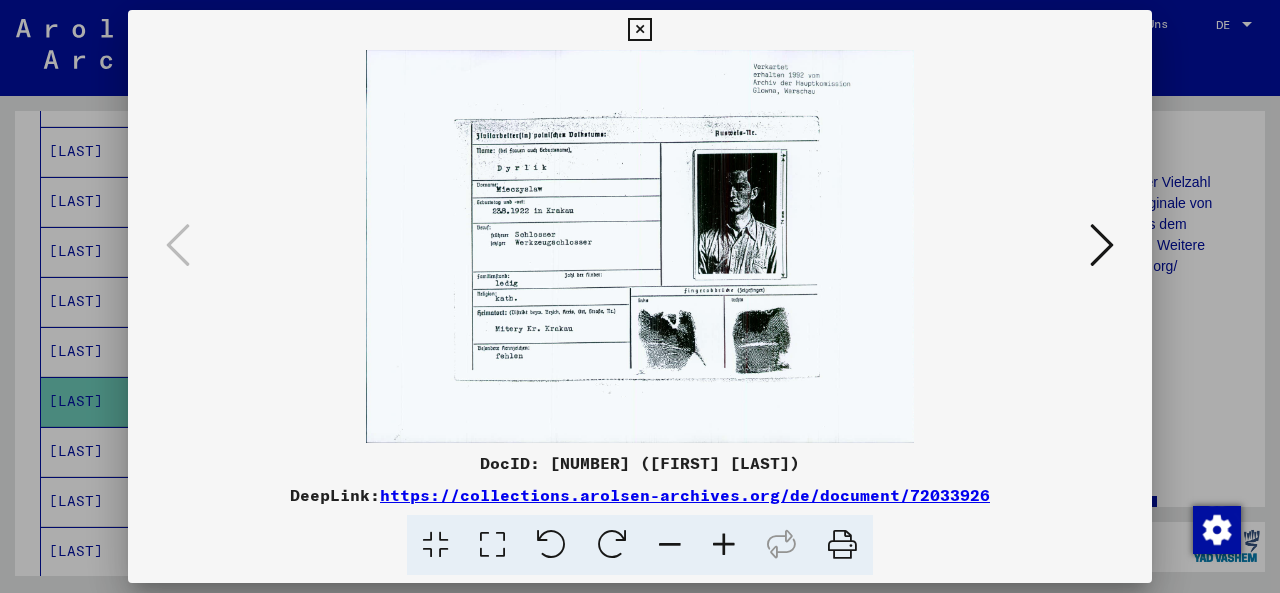 click at bounding box center [639, 30] 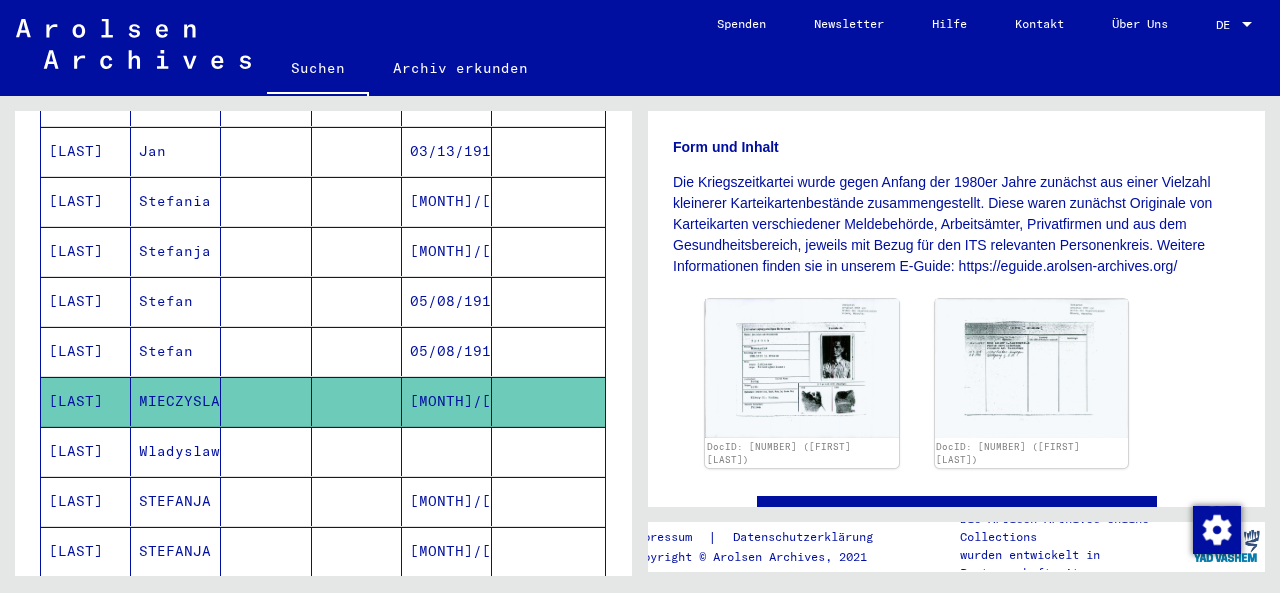 click at bounding box center [548, 501] 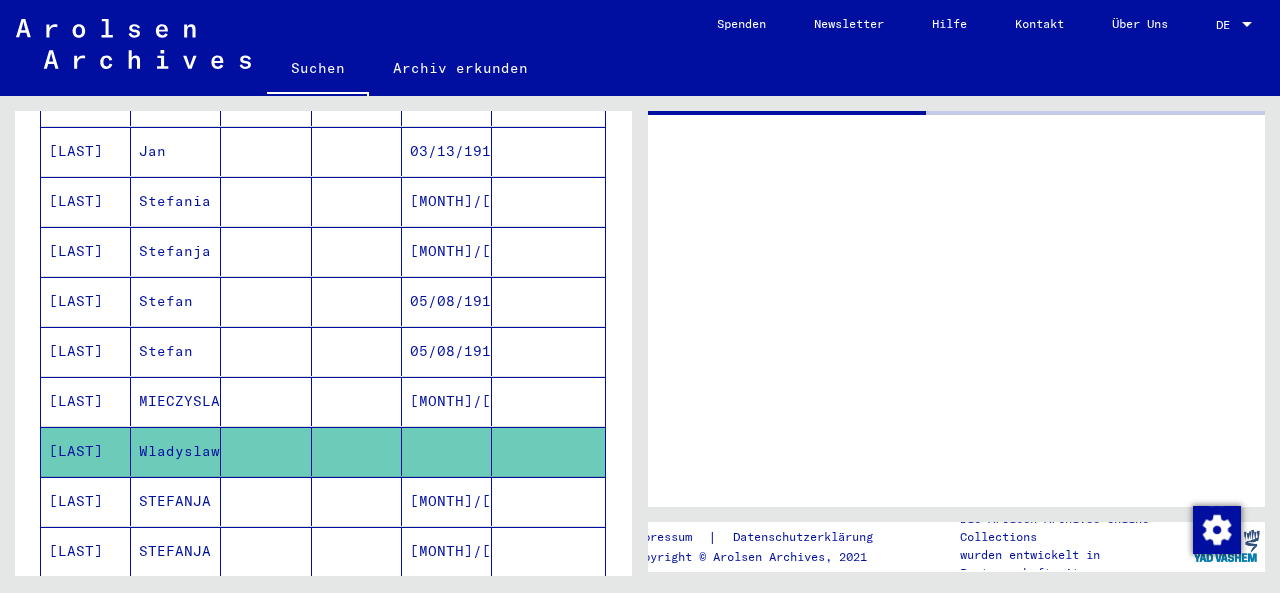 scroll, scrollTop: 0, scrollLeft: 0, axis: both 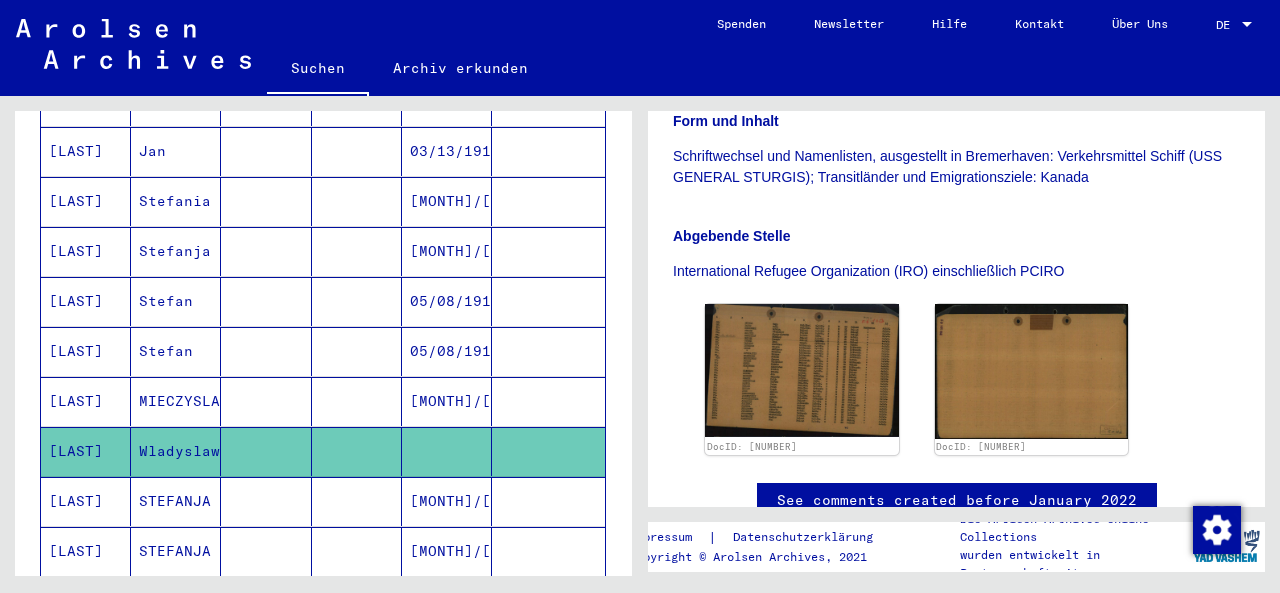 click 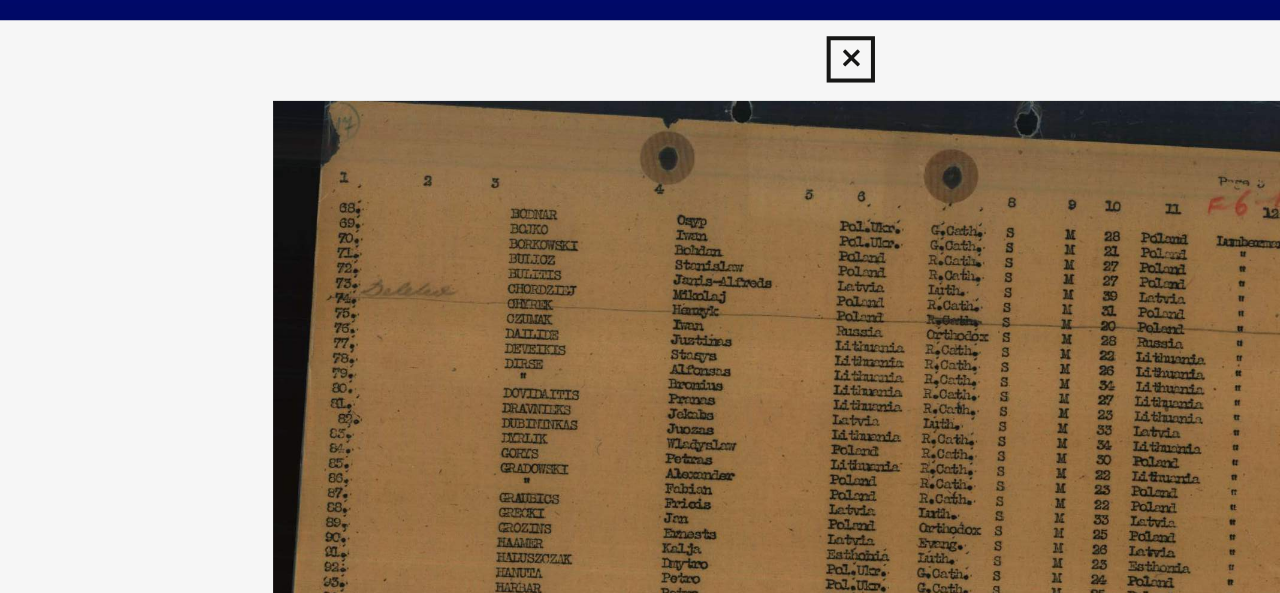 click at bounding box center [639, 30] 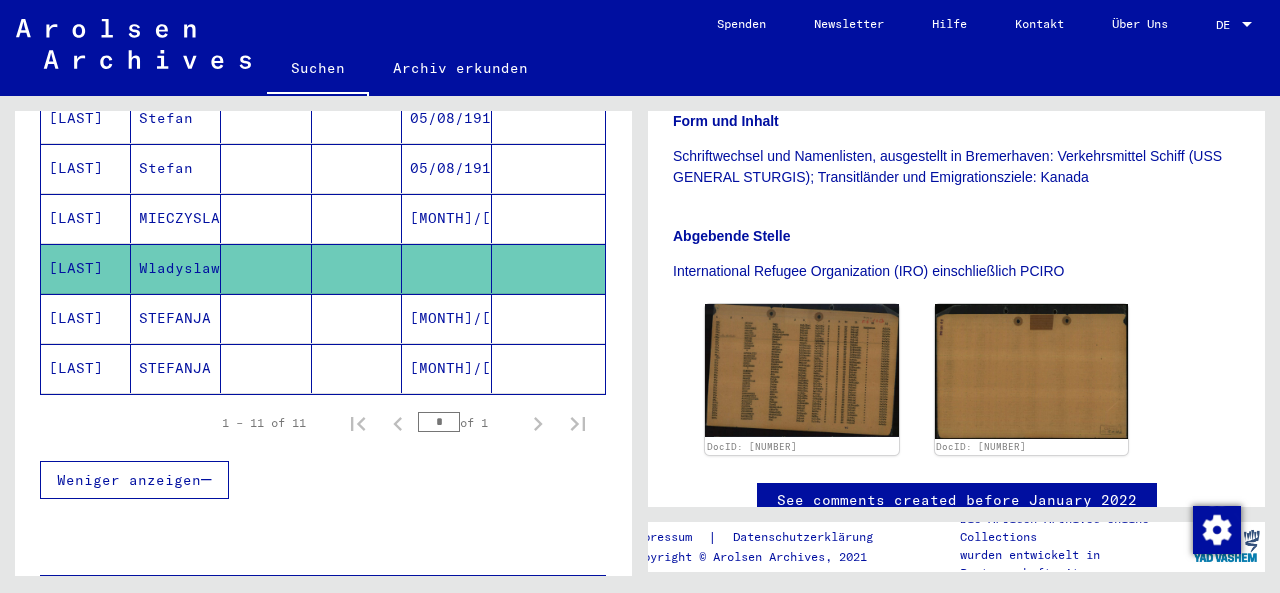 scroll, scrollTop: 584, scrollLeft: 0, axis: vertical 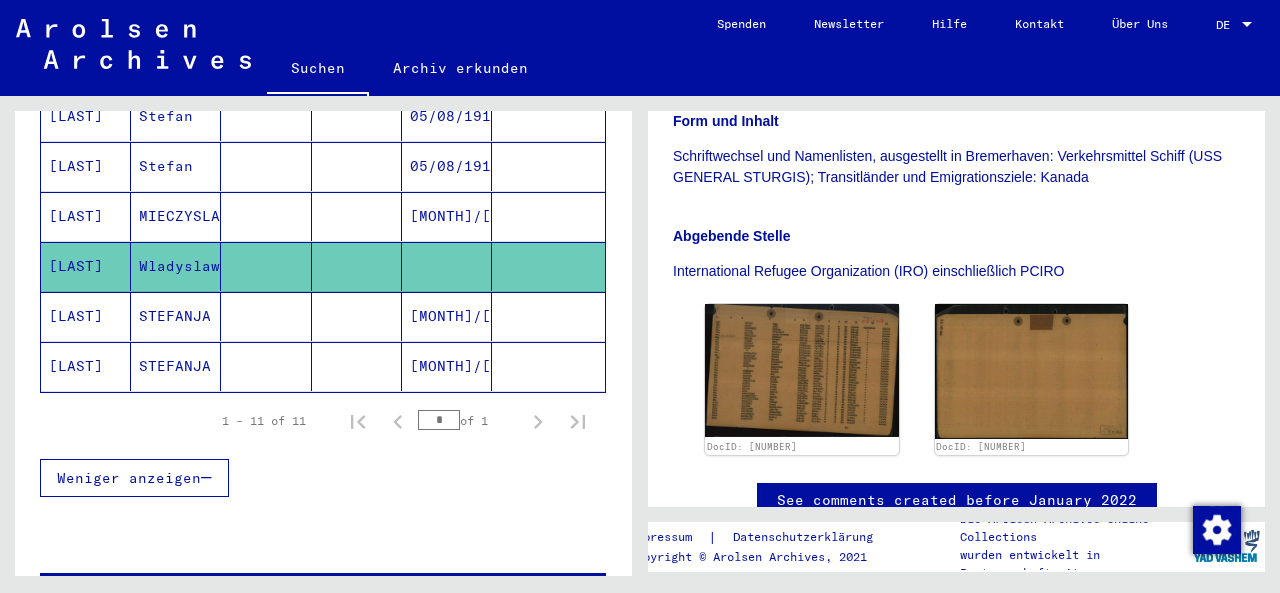 click at bounding box center (548, 366) 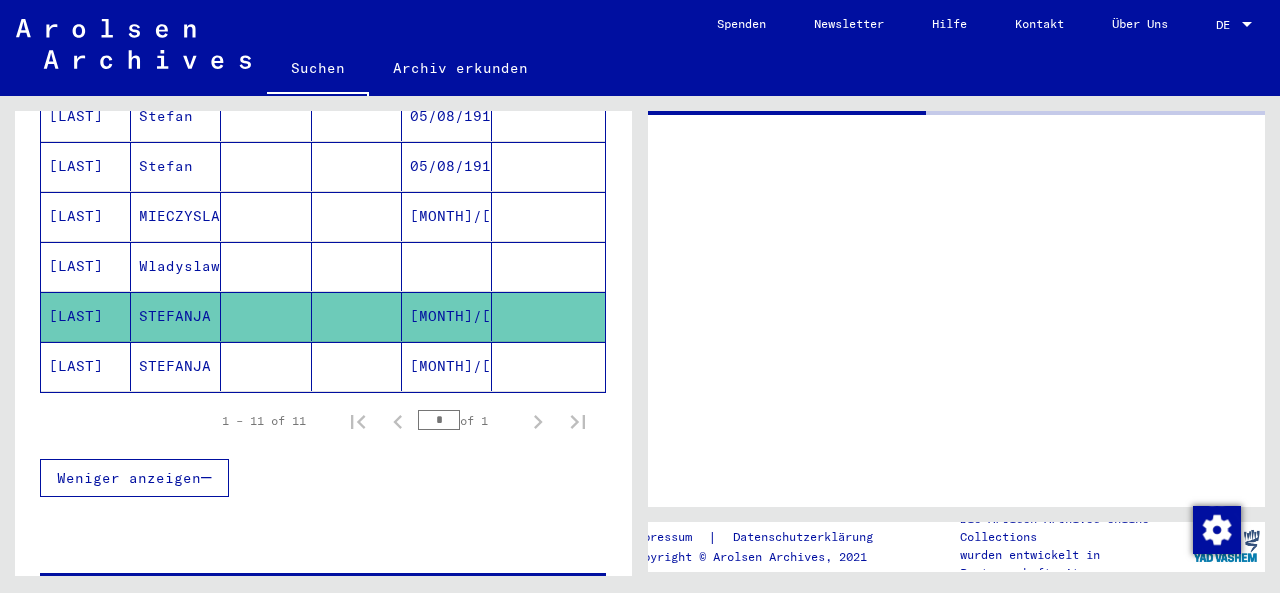 scroll, scrollTop: 0, scrollLeft: 0, axis: both 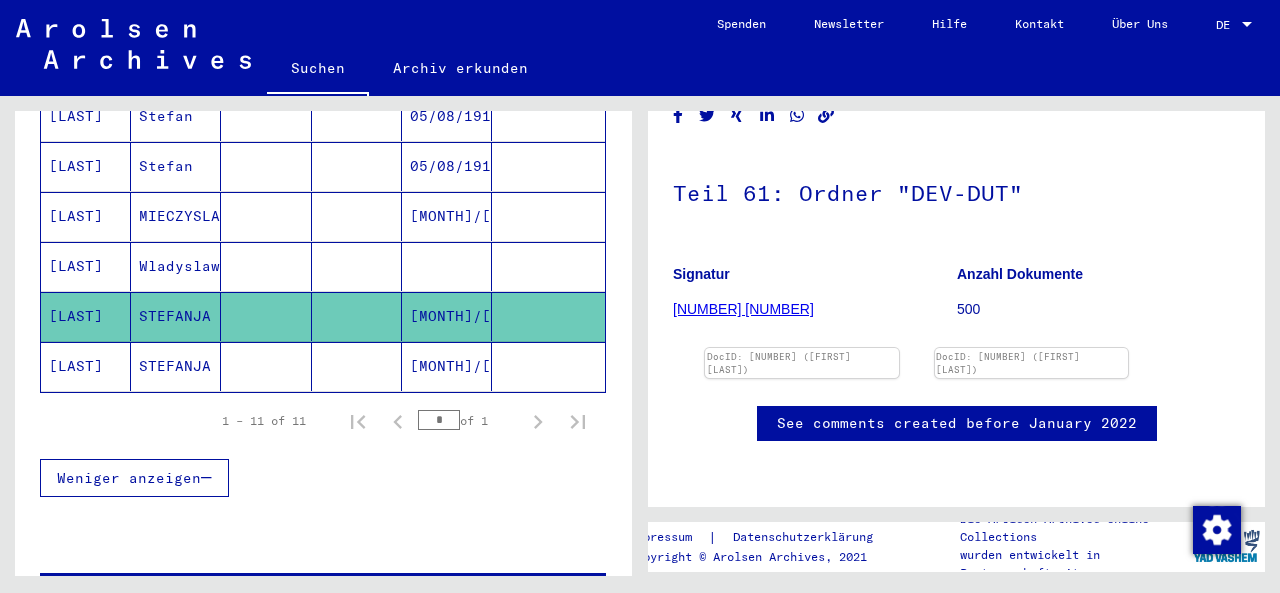 click 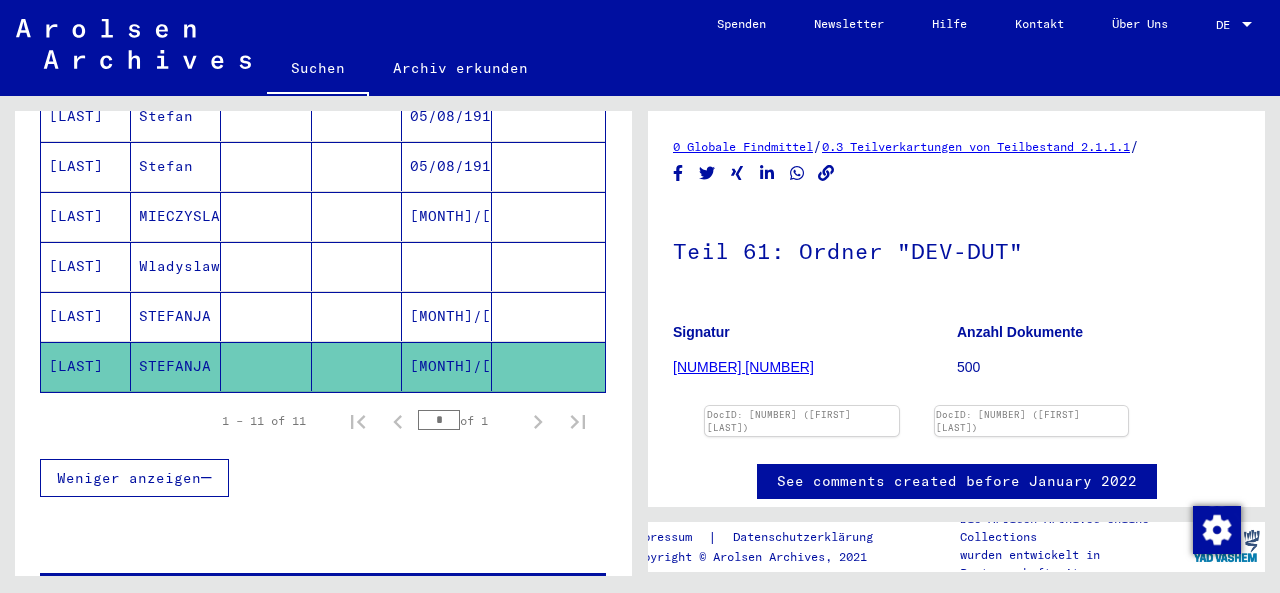 scroll, scrollTop: 115, scrollLeft: 0, axis: vertical 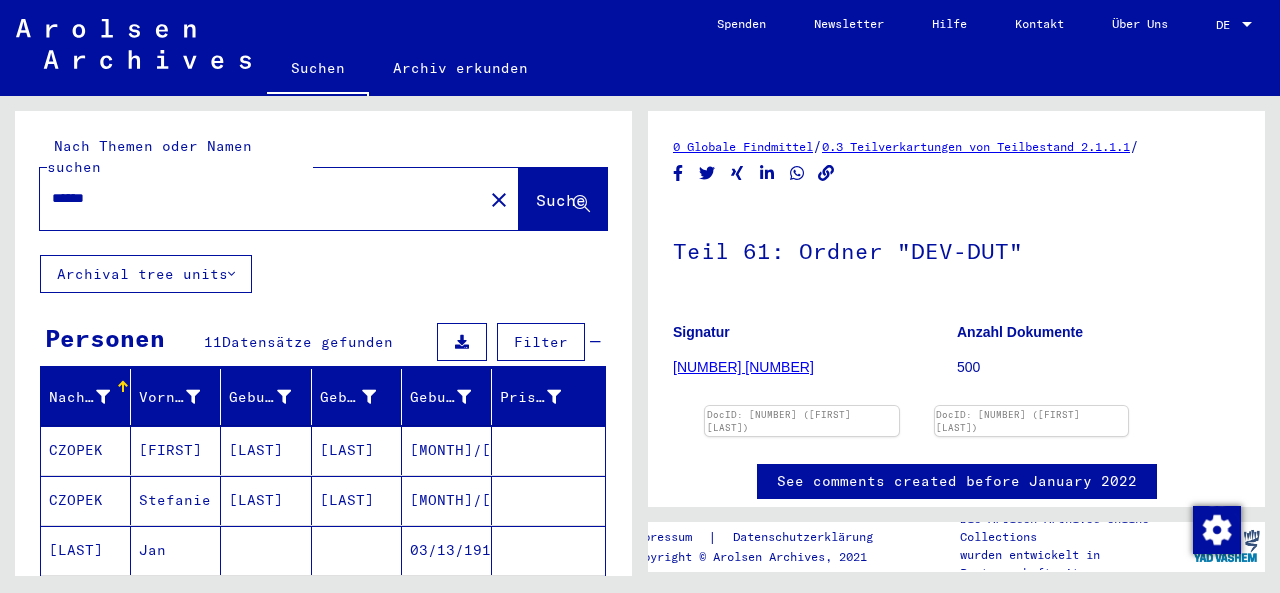 click on "******" 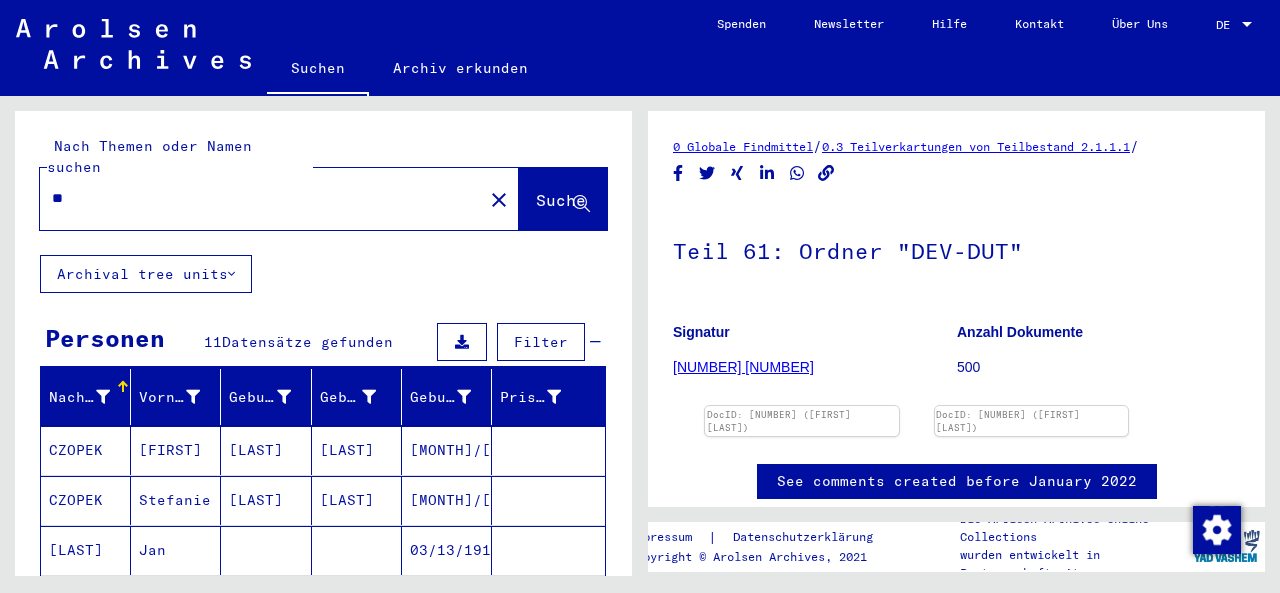 type on "*" 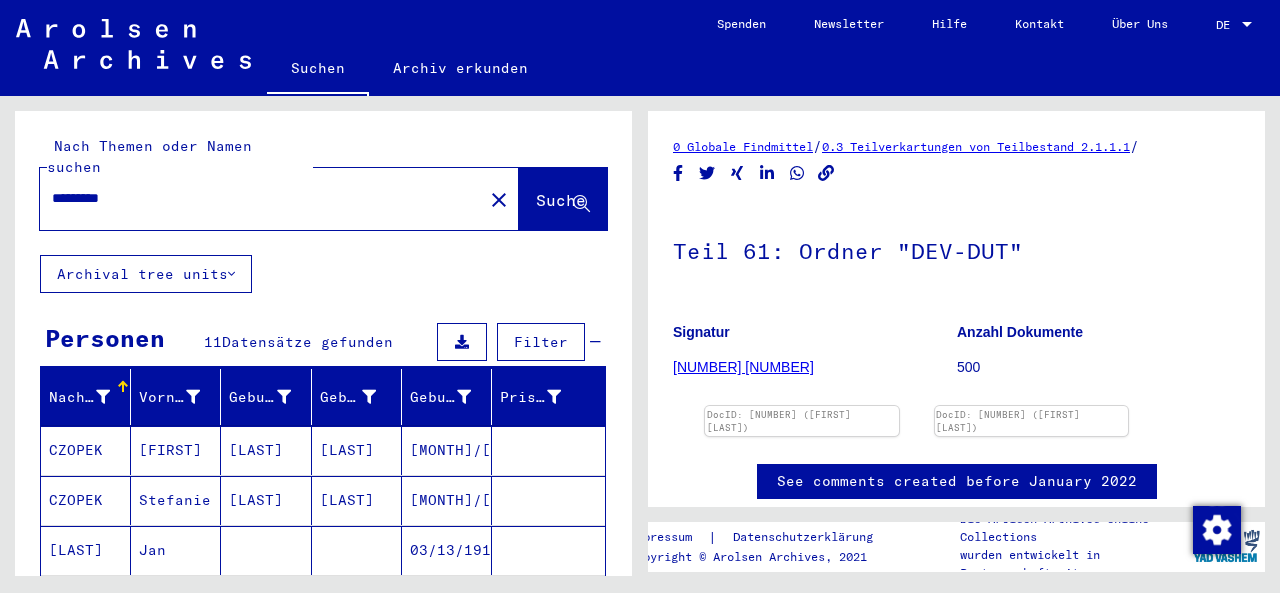 type on "*********" 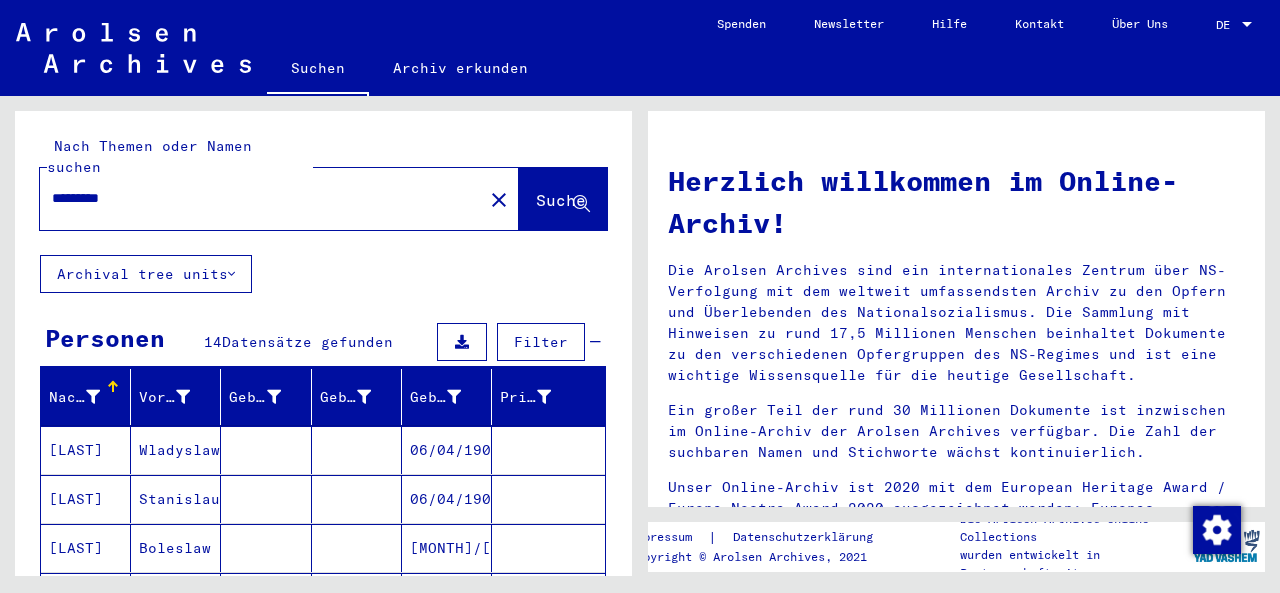 click on "06/04/1908" at bounding box center (447, 499) 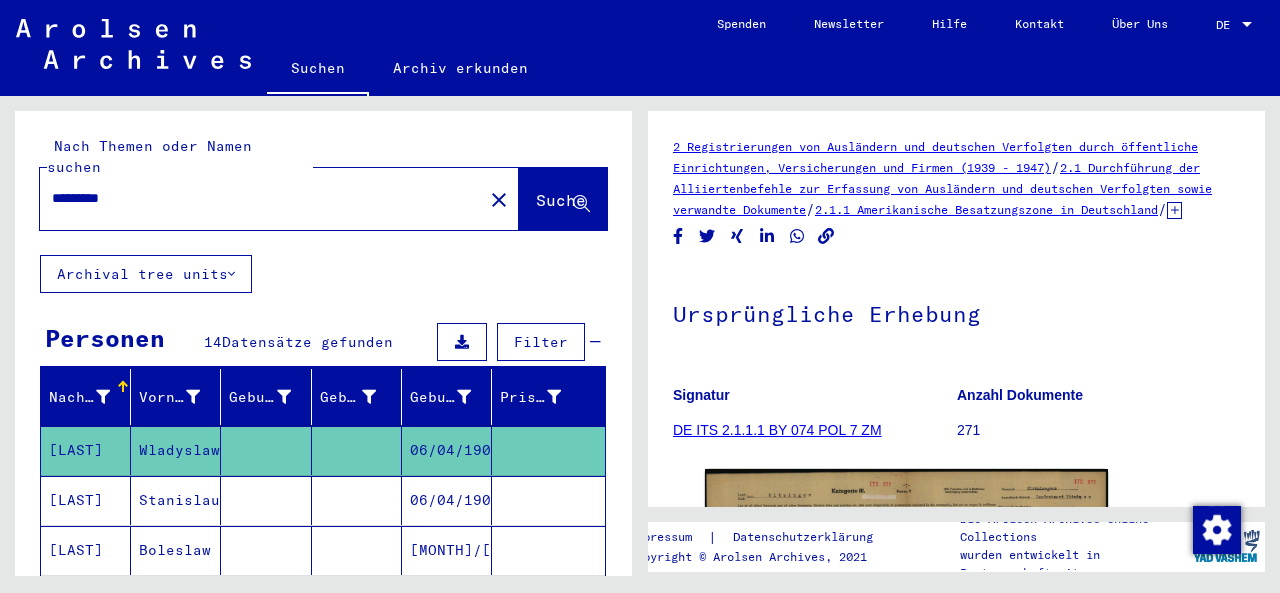scroll, scrollTop: 0, scrollLeft: 0, axis: both 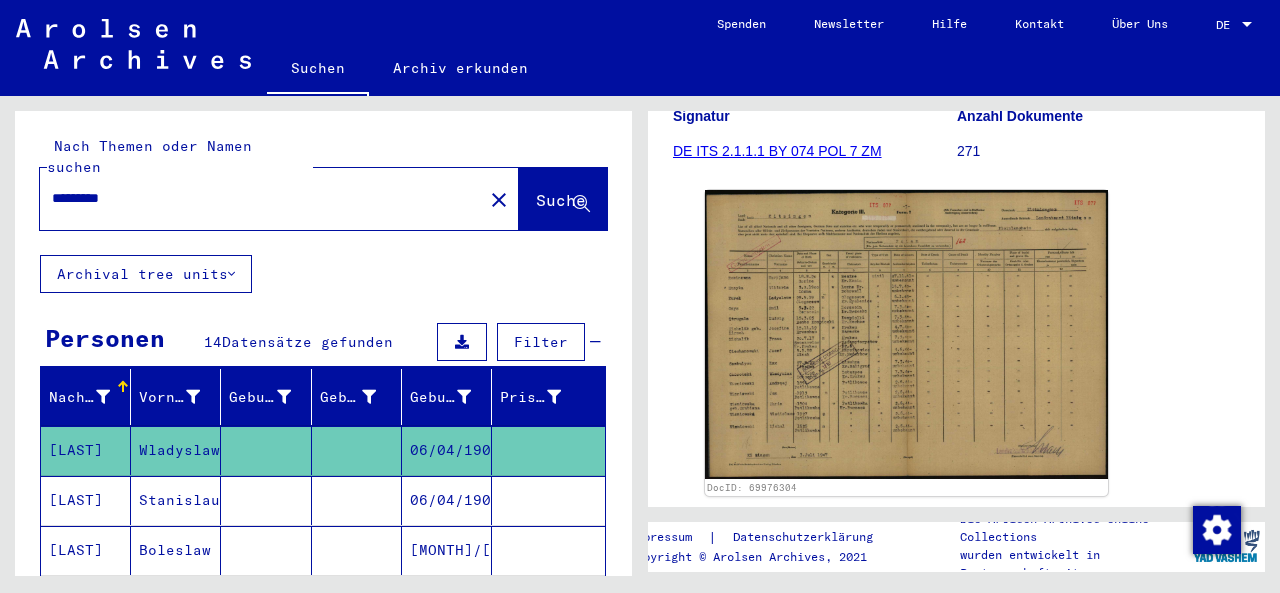 click at bounding box center [548, 550] 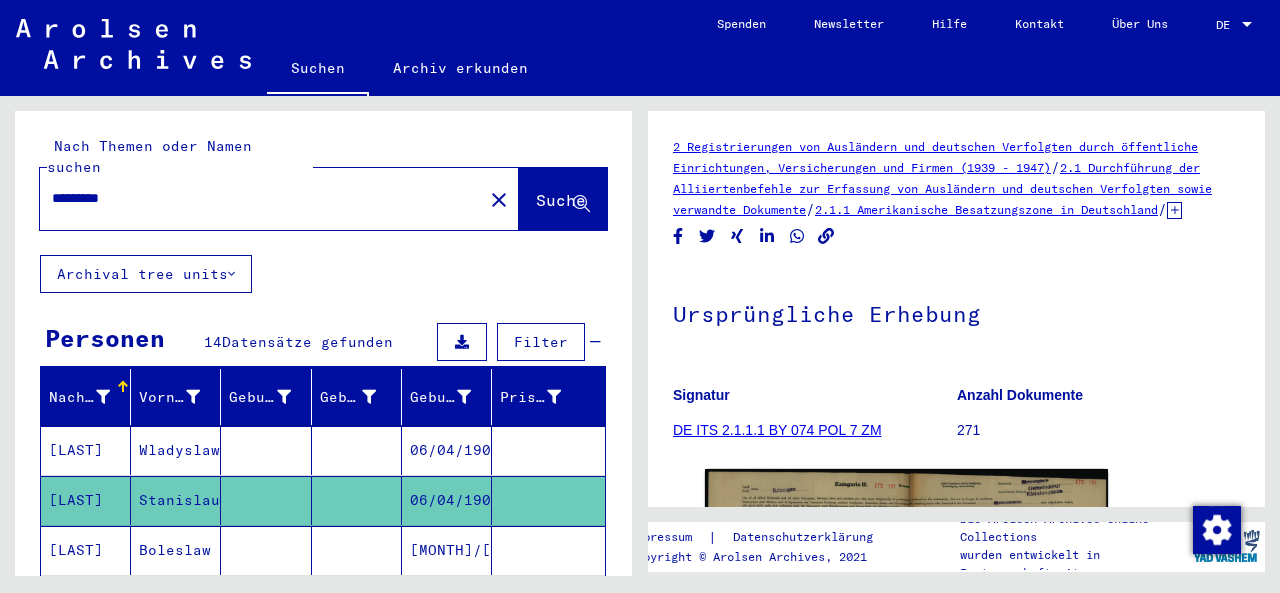 scroll, scrollTop: 0, scrollLeft: 0, axis: both 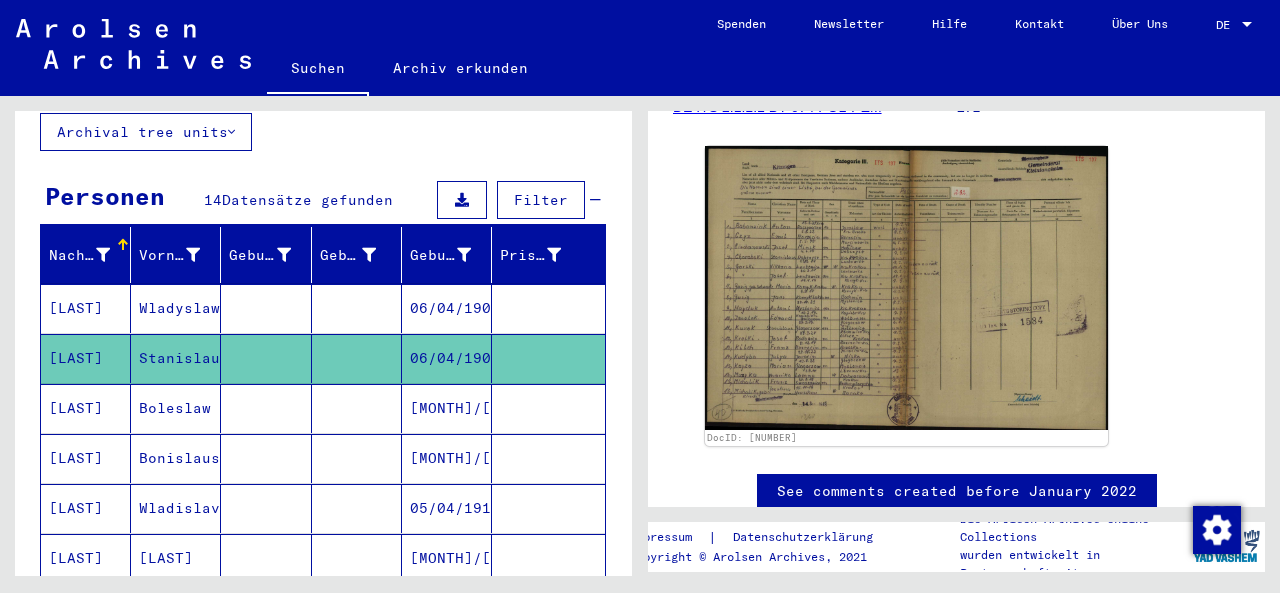click 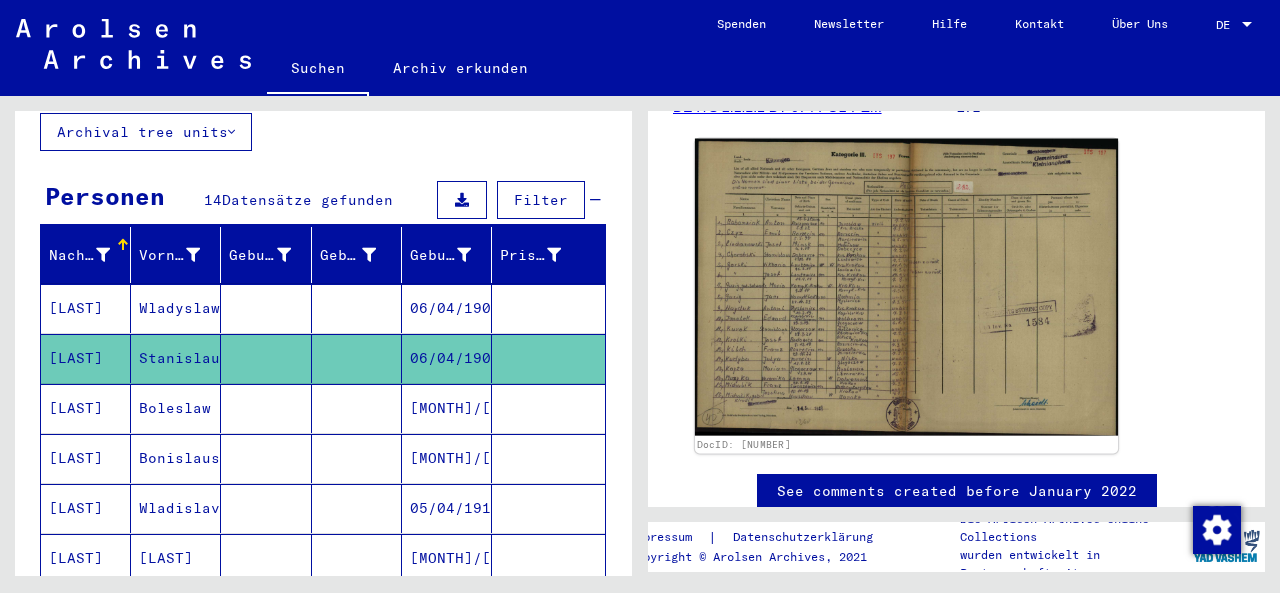 click 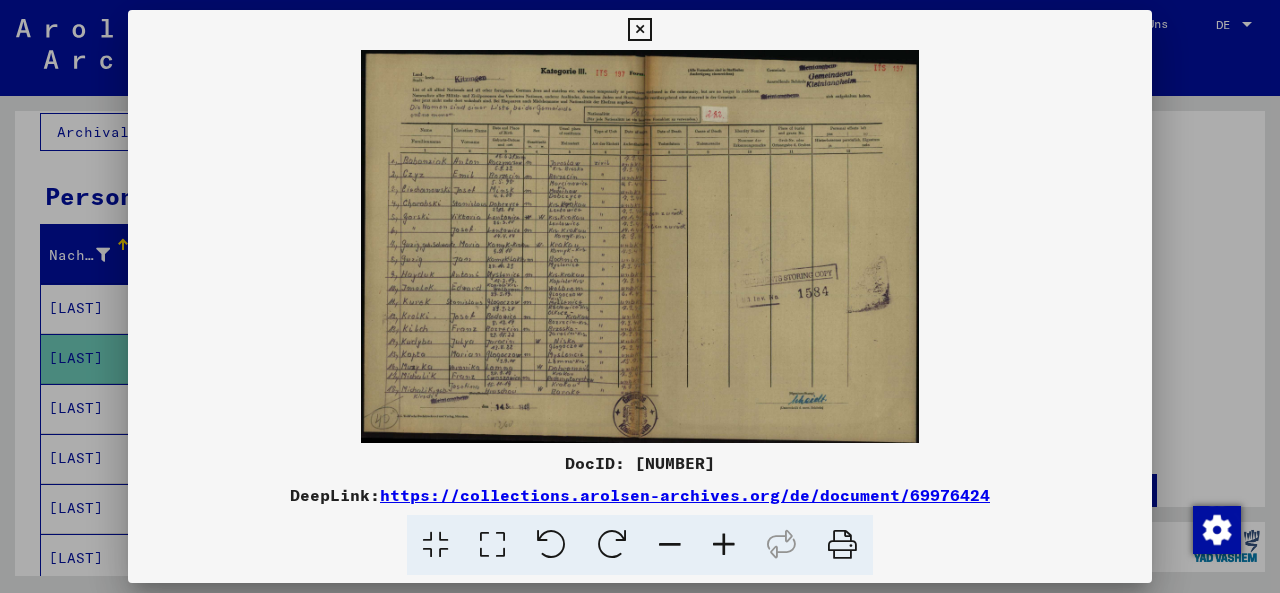 click at bounding box center (639, 30) 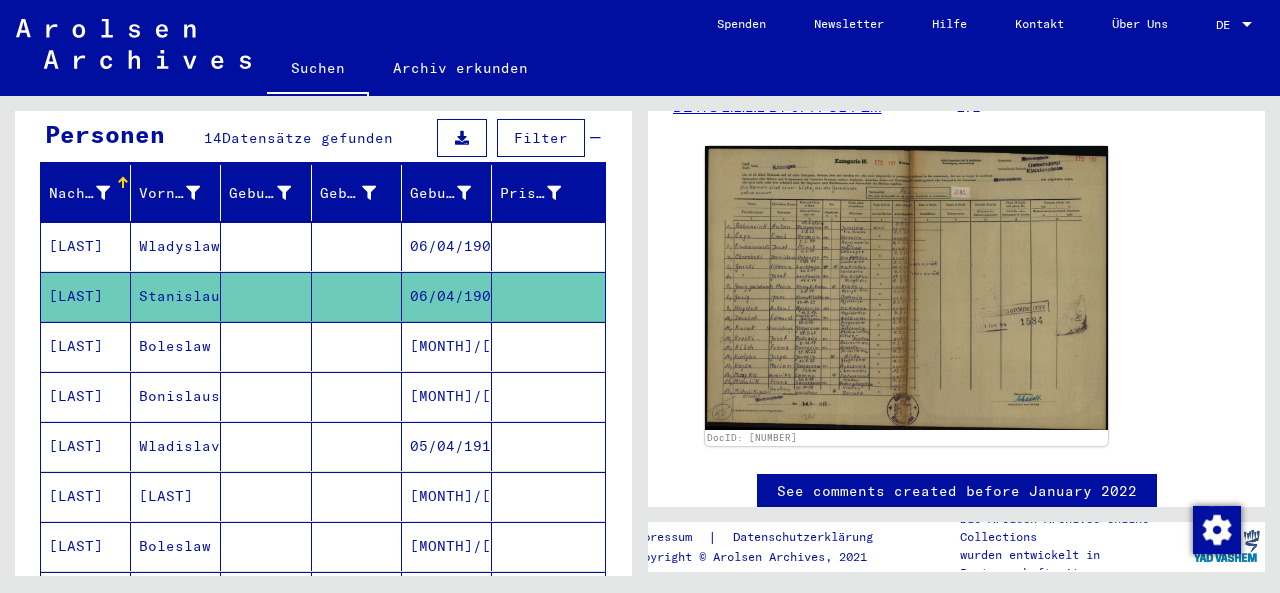 scroll, scrollTop: 208, scrollLeft: 0, axis: vertical 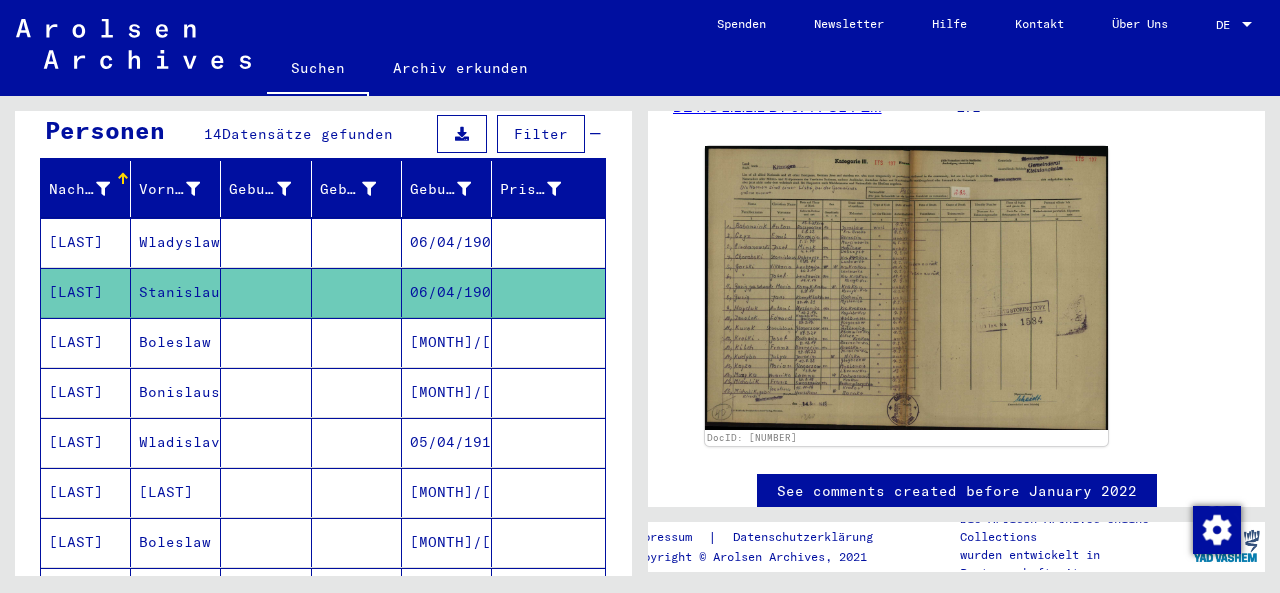 click at bounding box center [548, 492] 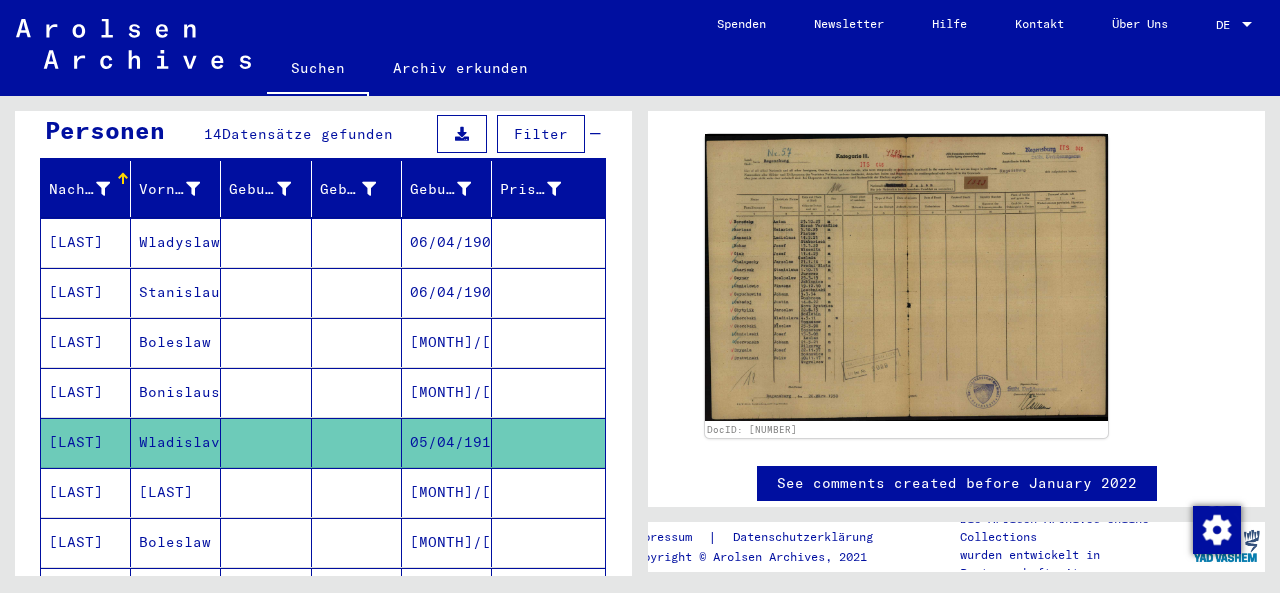 scroll, scrollTop: 388, scrollLeft: 0, axis: vertical 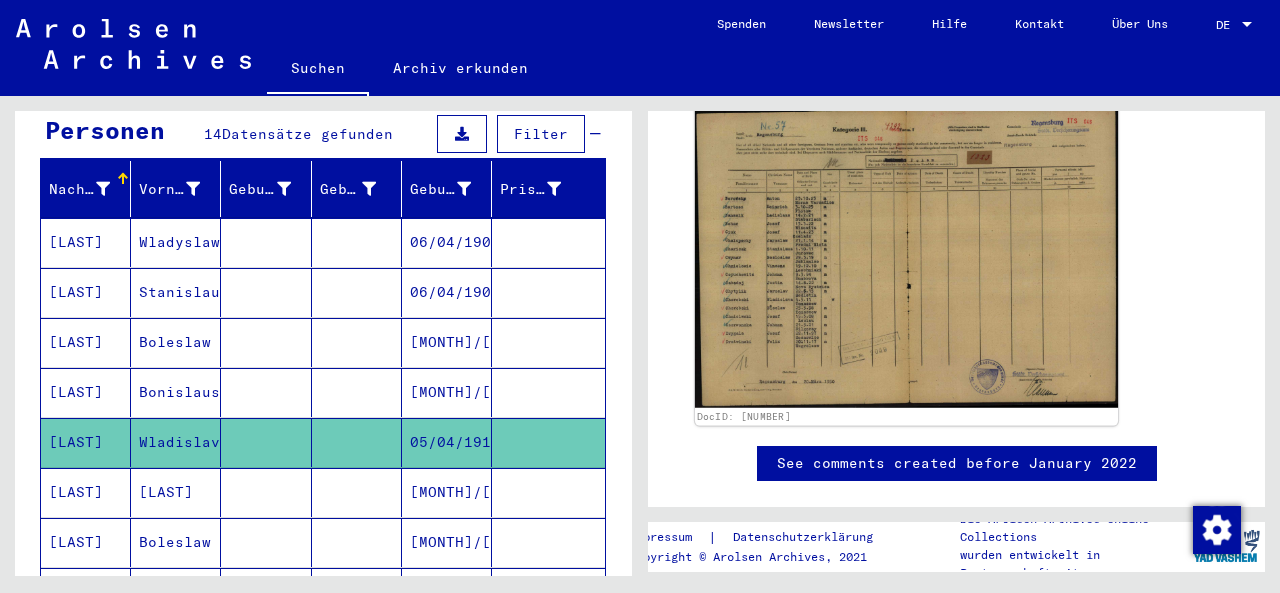 click 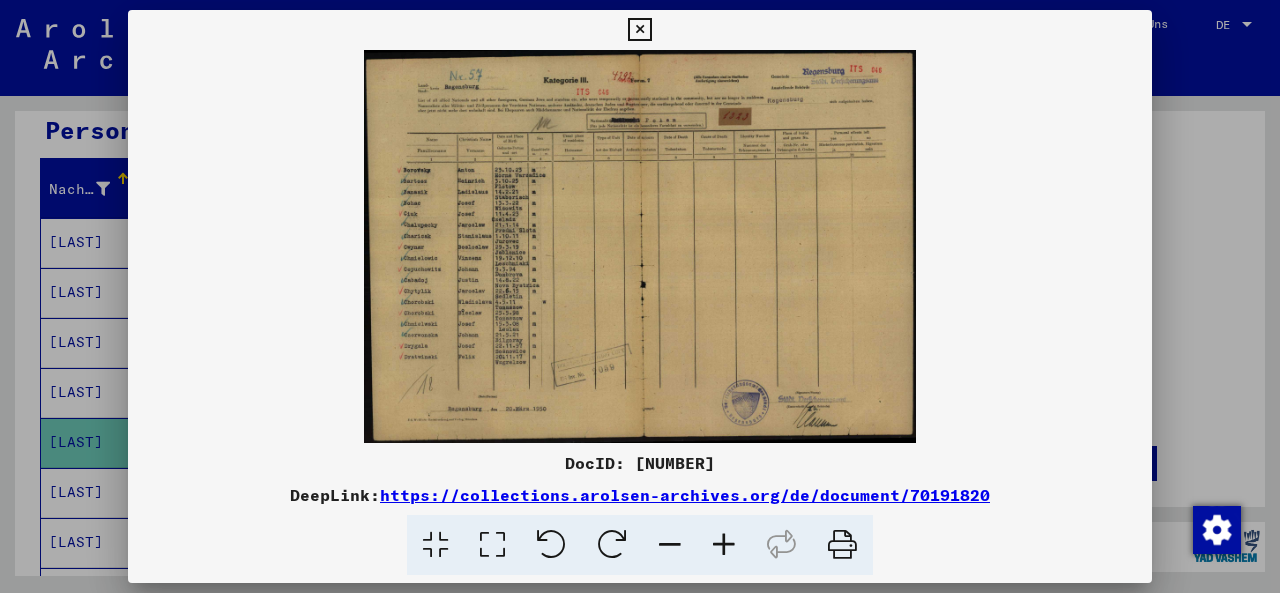 click at bounding box center [639, 30] 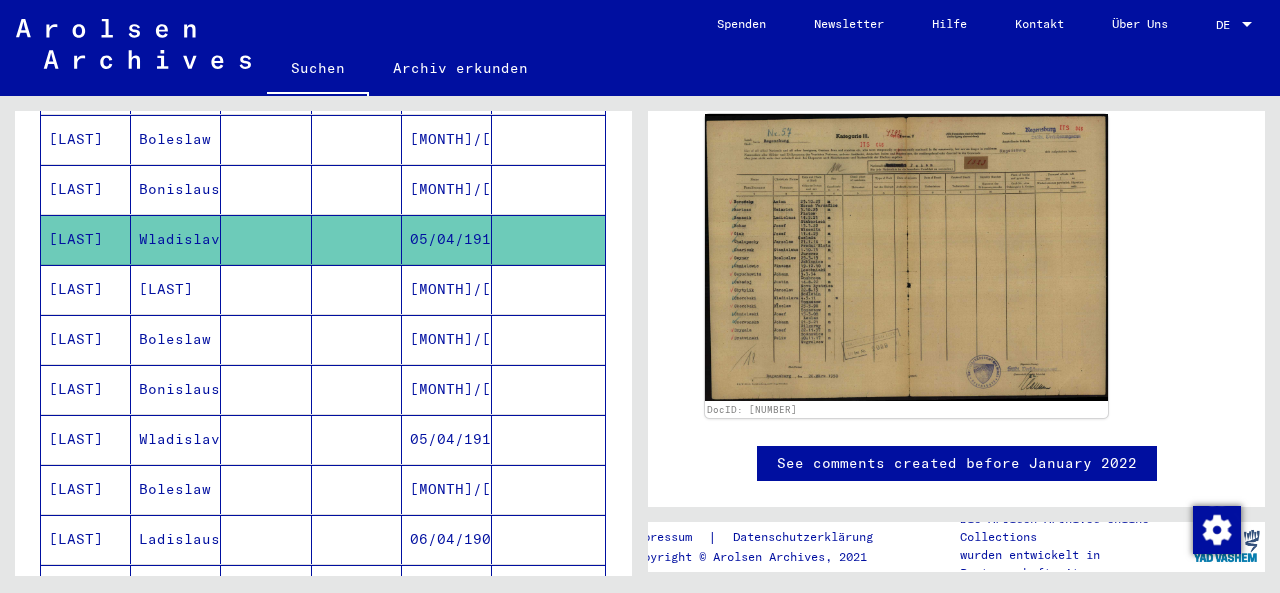 scroll, scrollTop: 418, scrollLeft: 0, axis: vertical 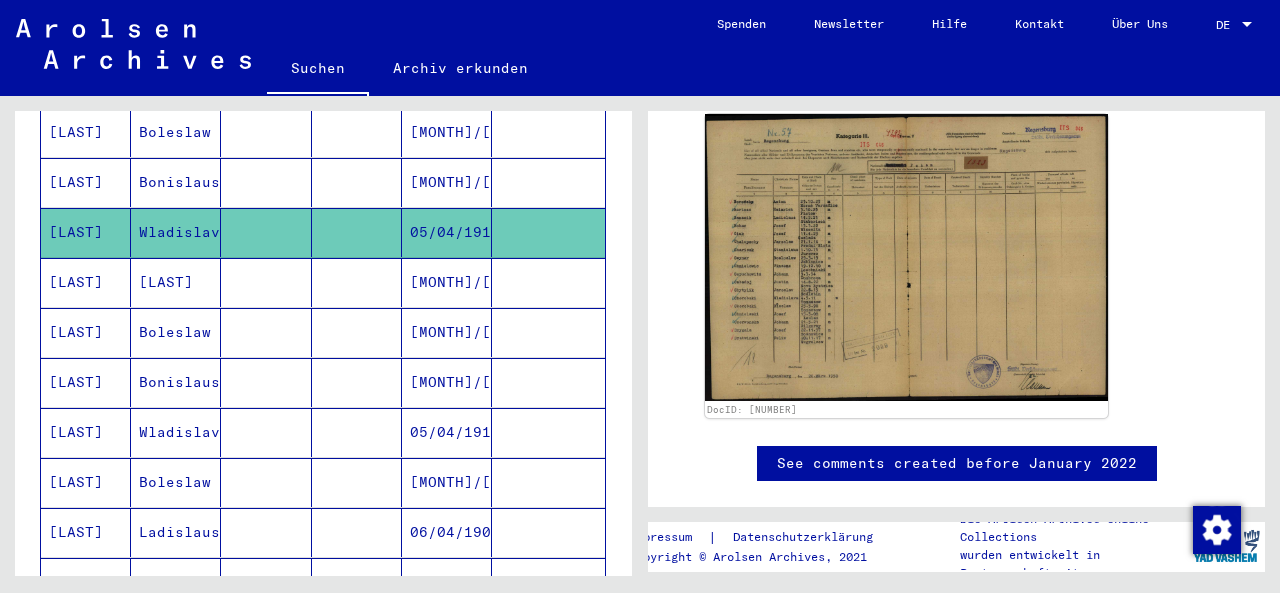click at bounding box center [548, 482] 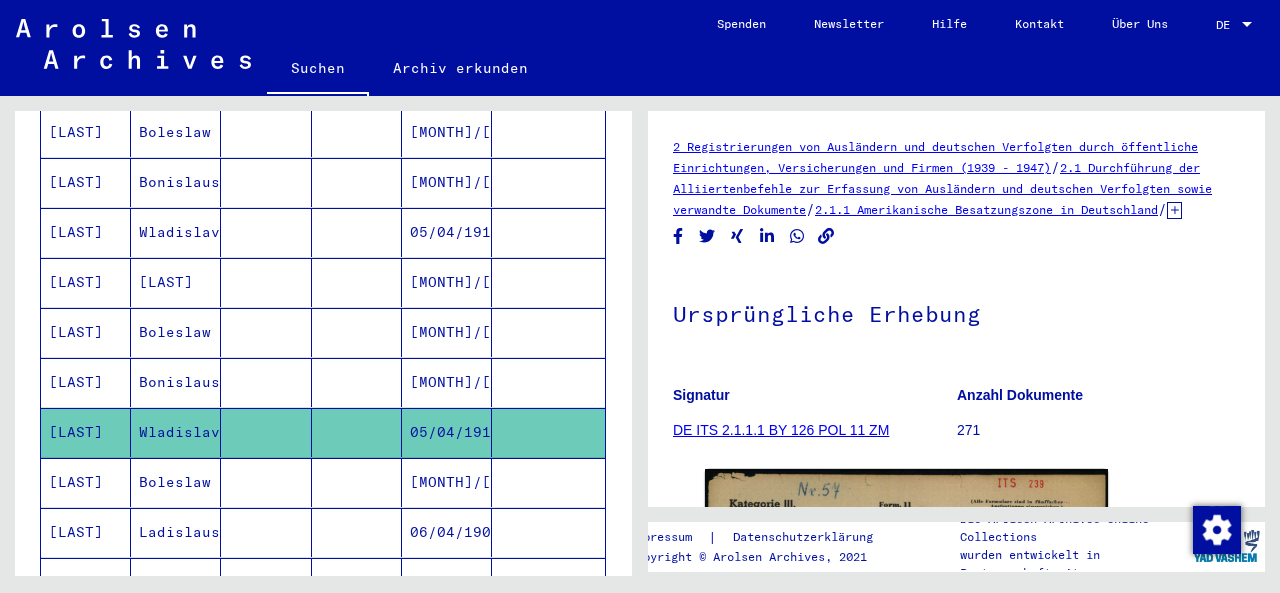 scroll, scrollTop: 0, scrollLeft: 0, axis: both 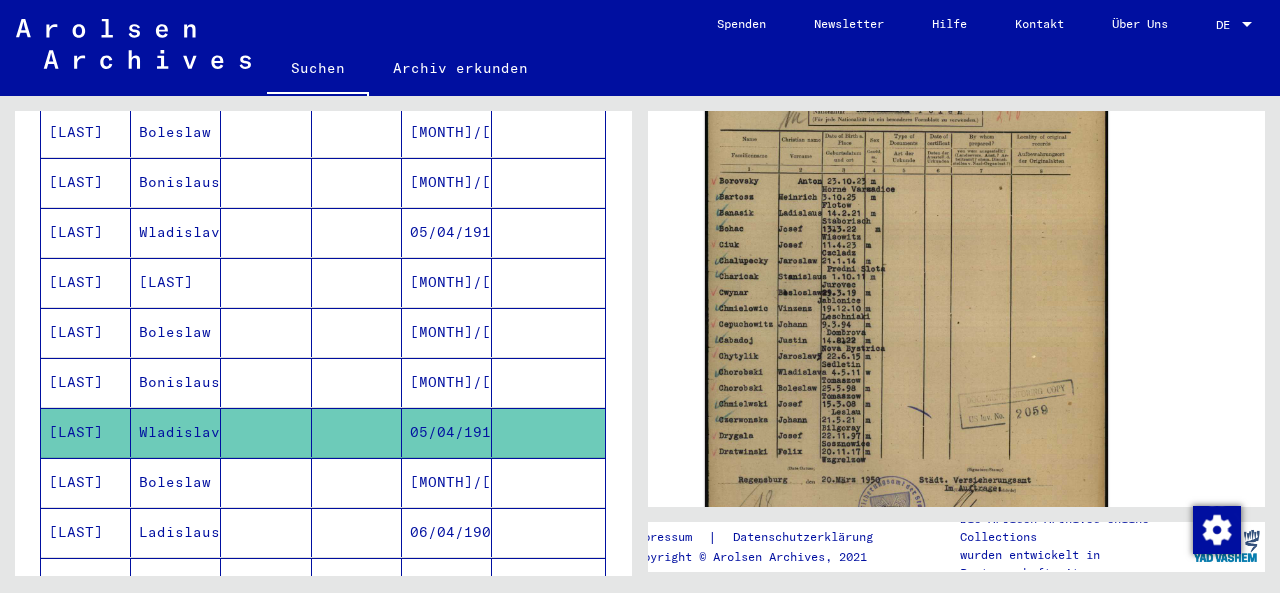 click at bounding box center (548, 532) 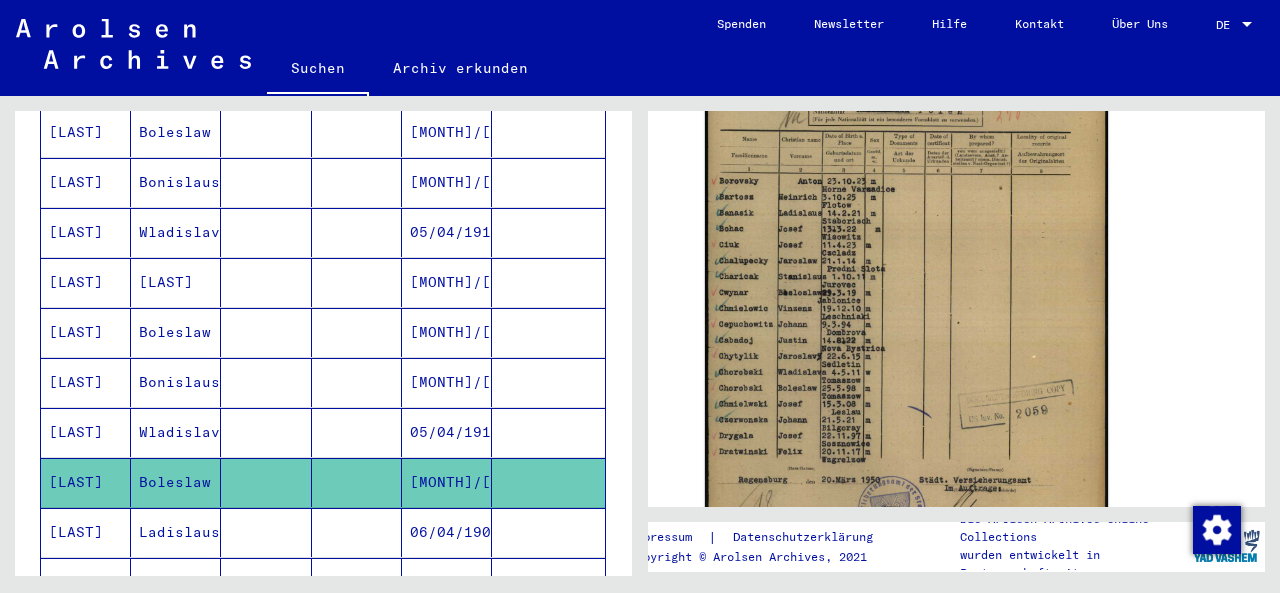 click at bounding box center [548, 632] 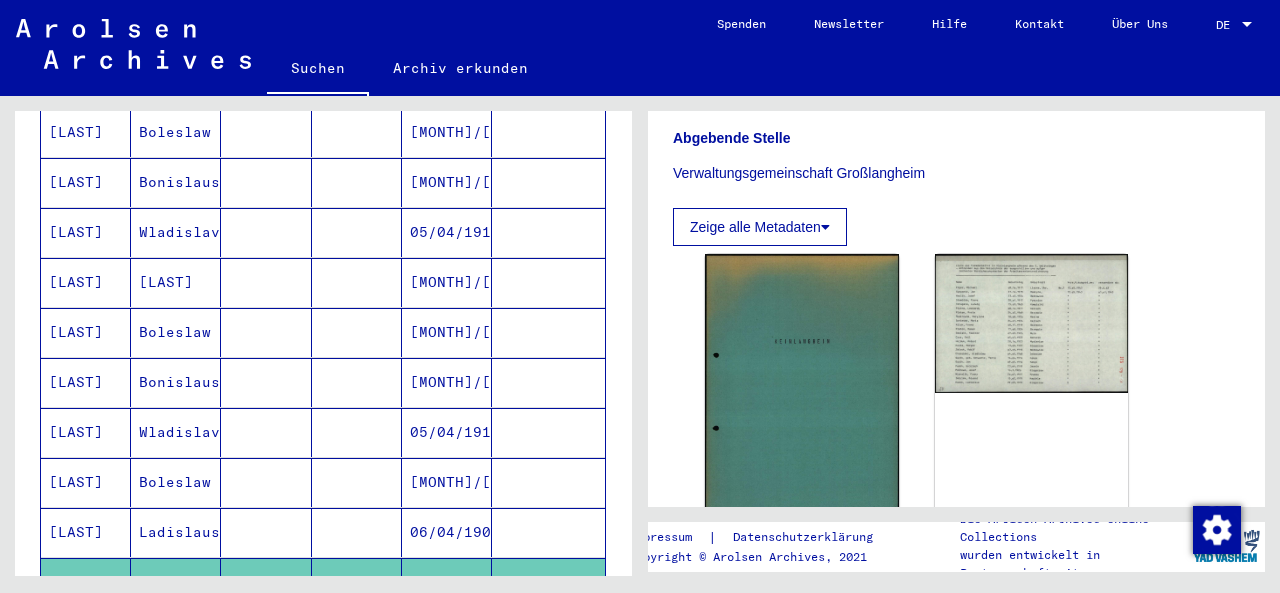 scroll, scrollTop: 680, scrollLeft: 0, axis: vertical 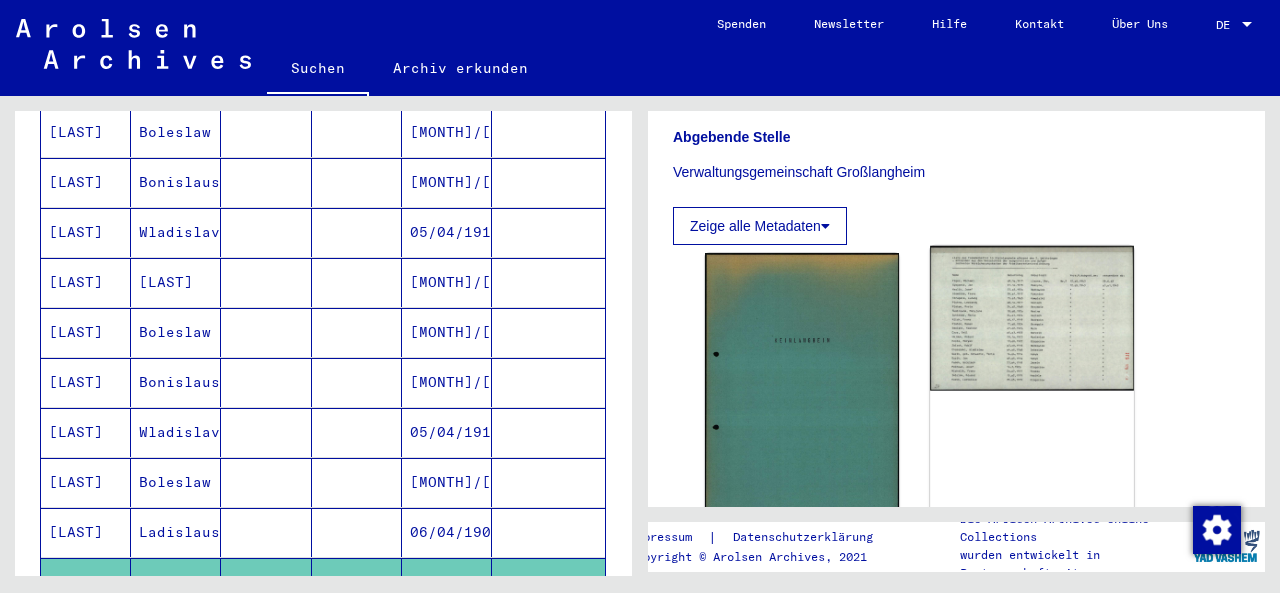 click 